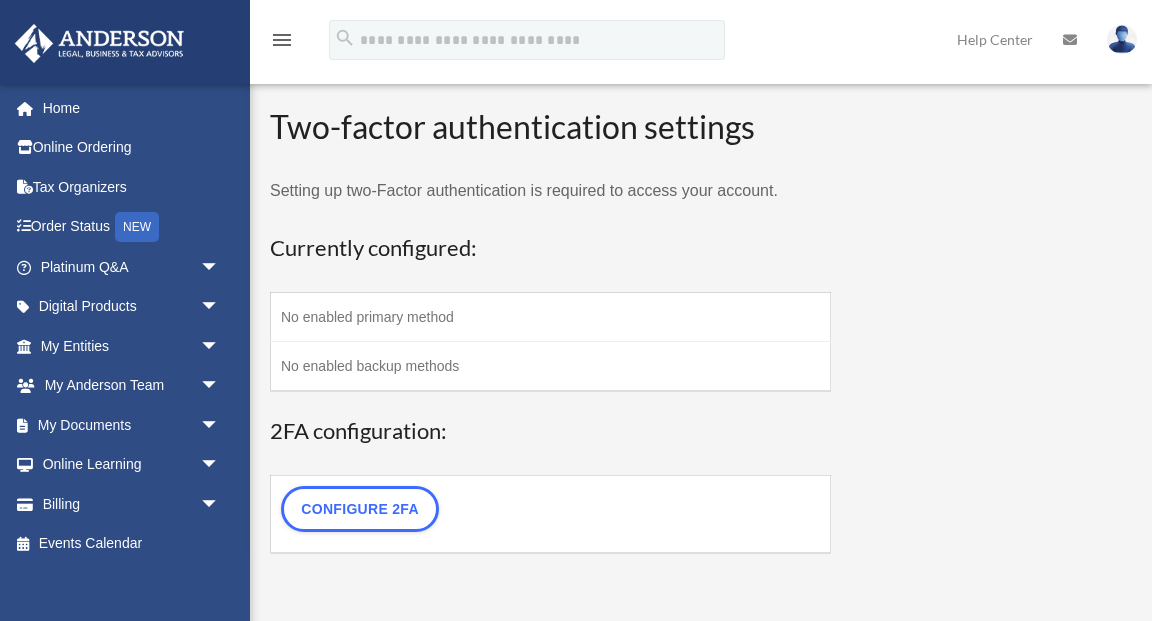 scroll, scrollTop: 0, scrollLeft: 0, axis: both 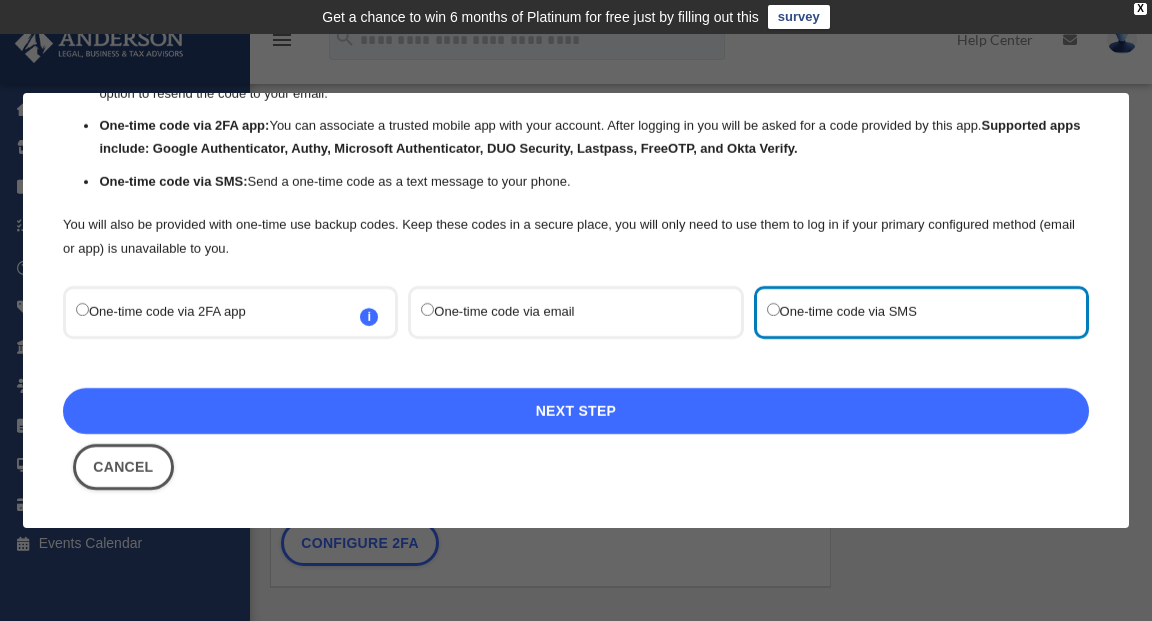 click on "Next Step" at bounding box center [576, 411] 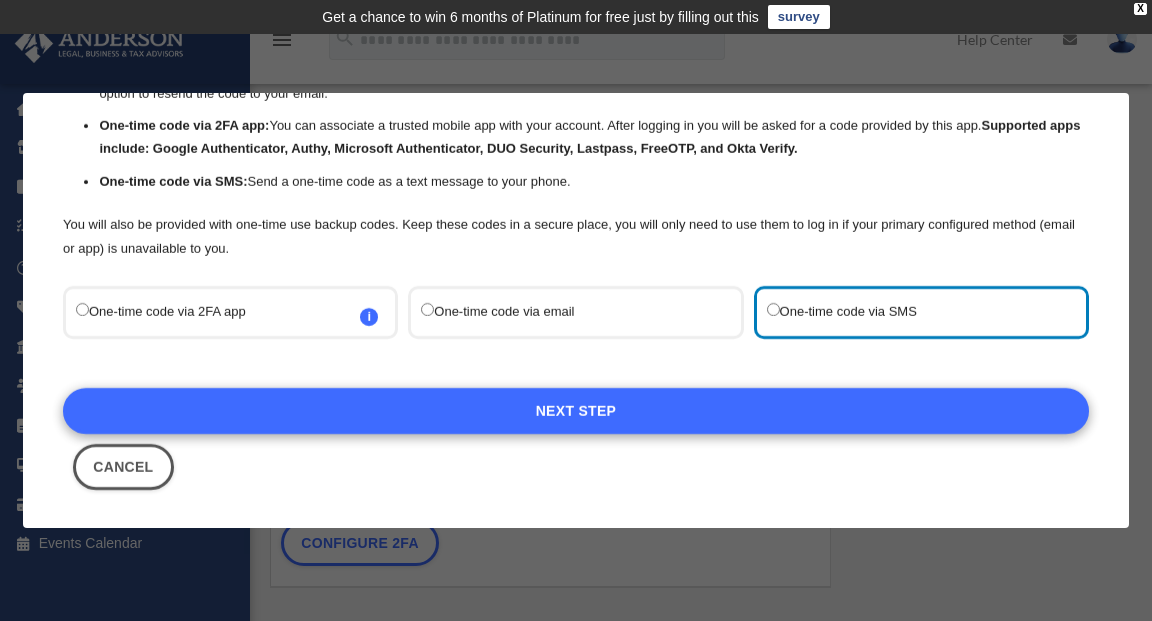 scroll, scrollTop: 0, scrollLeft: 0, axis: both 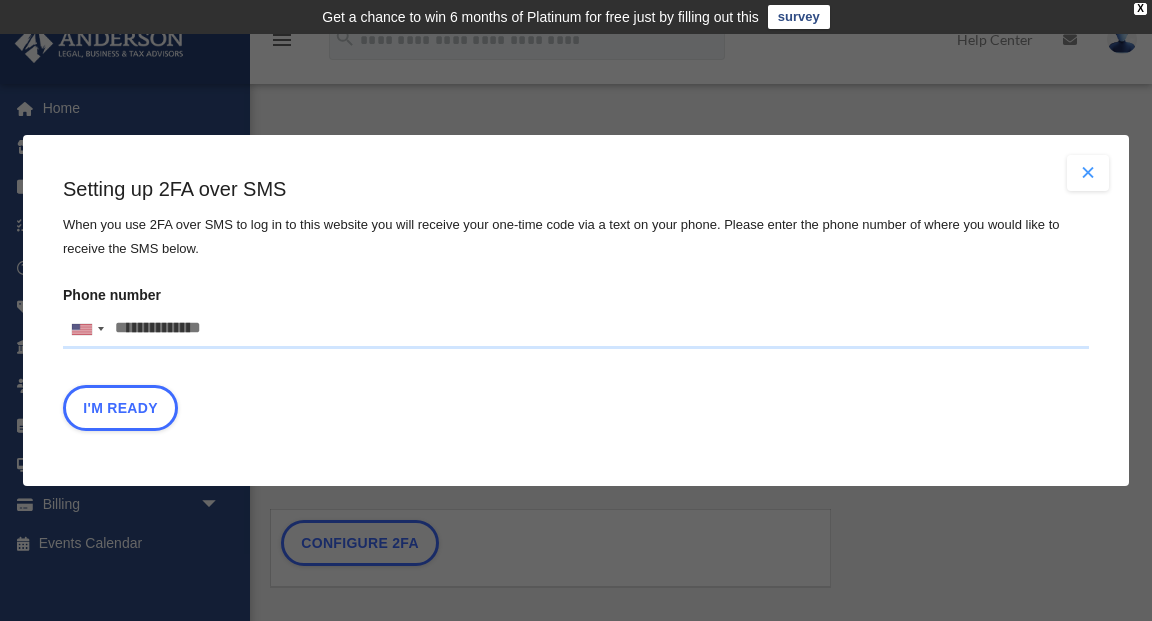 click on "Phone number						 United States +1 United Kingdom +44 Afghanistan (‫افغانستان‬‎) +93 Albania (Shqipëri) +355 Algeria (‫الجزائر‬‎) +213 American Samoa +1 Andorra +376 Angola +244 Anguilla +1 Antigua and Barbuda +1 Argentina +54 Armenia (Հայաստան) +374 Aruba +297 Ascension Island +247 Australia +61 Austria (Österreich) +43 Azerbaijan (Azərbaycan) +994 Bahamas +1 Bahrain (‫البحرين‬‎) +973 Bangladesh (বাংলাদেশ) +880 Barbados +1 Belarus (Беларусь) +375 Belgium (België) +32 Belize +501 Benin (Bénin) +229 Bermuda +1 Bhutan (འབྲུག) +975 Bolivia +591 Bosnia and Herzegovina (Босна и Херцеговина) +387 Botswana +267 Brazil (Brasil) +55 British Indian Ocean Territory +246 British Virgin Islands +1 Brunei +673 Bulgaria (България) +359 Burkina Faso +226 Burundi (Uburundi) +257 Cambodia (កម្ពុជា) +855 Cameroon (Cameroun) +237 Canada +1 Cape Verde (Kabu Verdi) +238 Caribbean Netherlands +599" at bounding box center (576, 329) 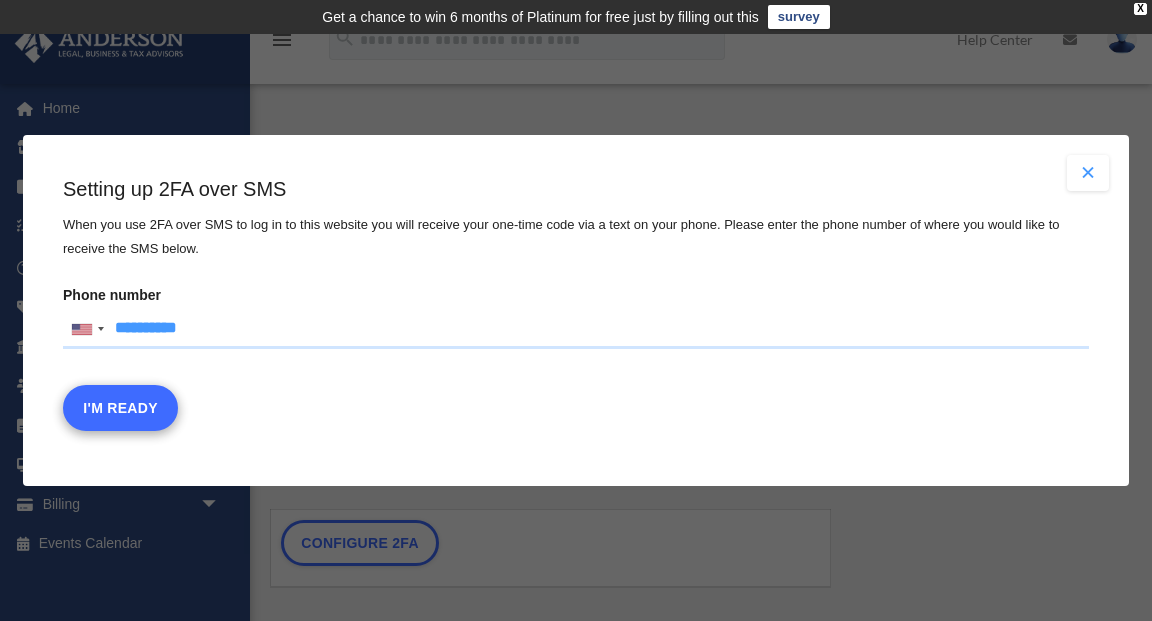 type on "**********" 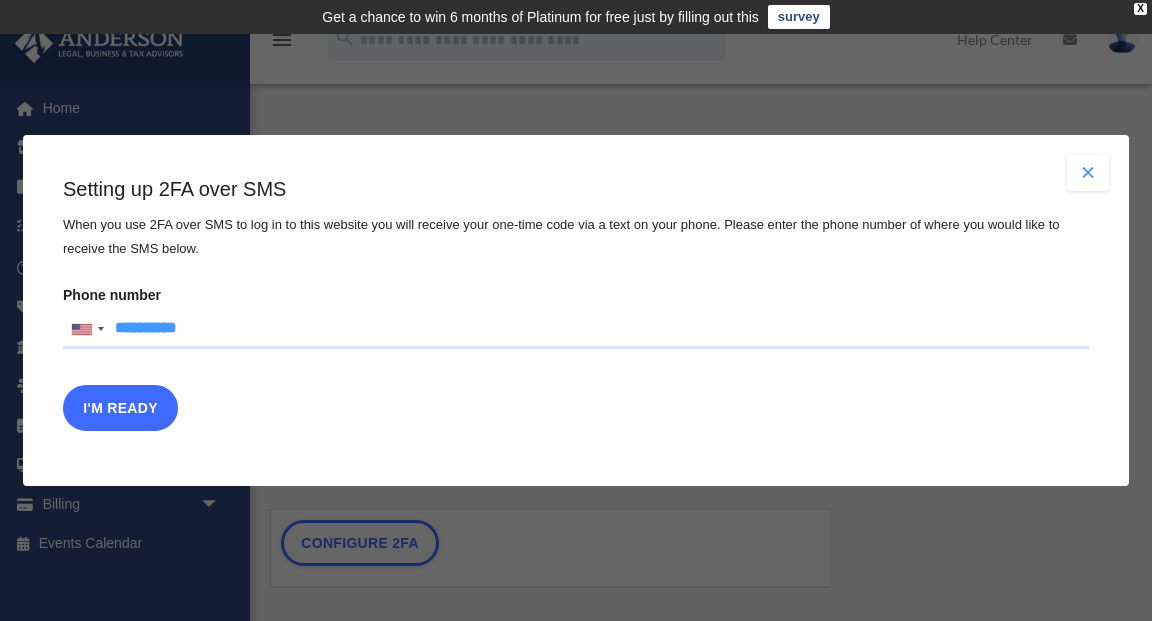 click on "I'm Ready" at bounding box center [120, 408] 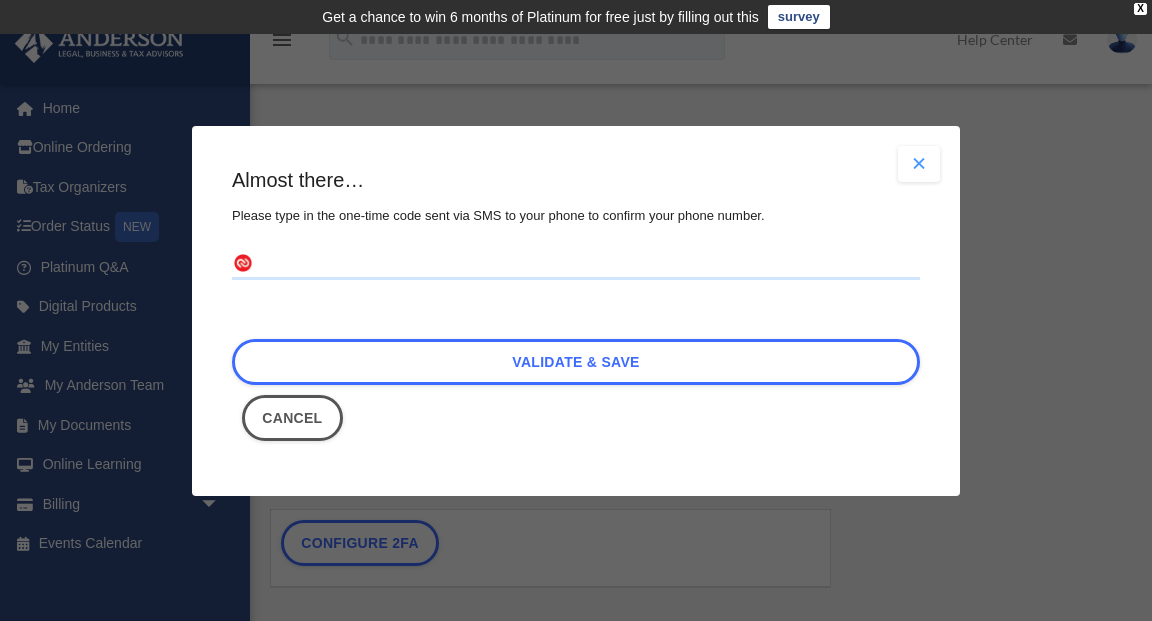 click at bounding box center (576, 264) 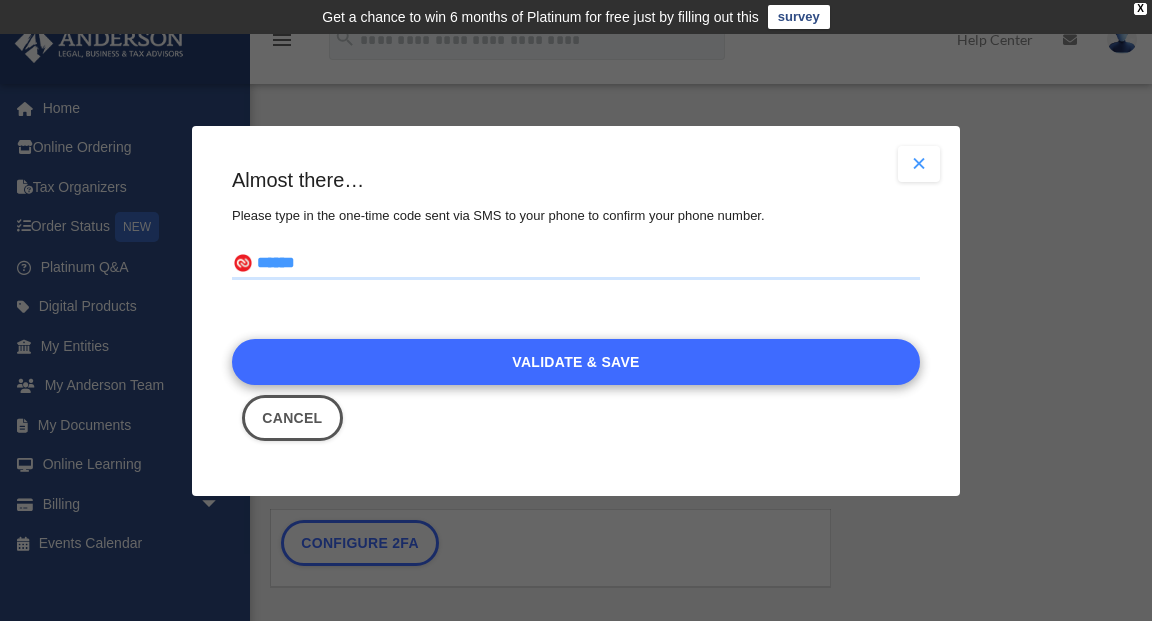 type on "******" 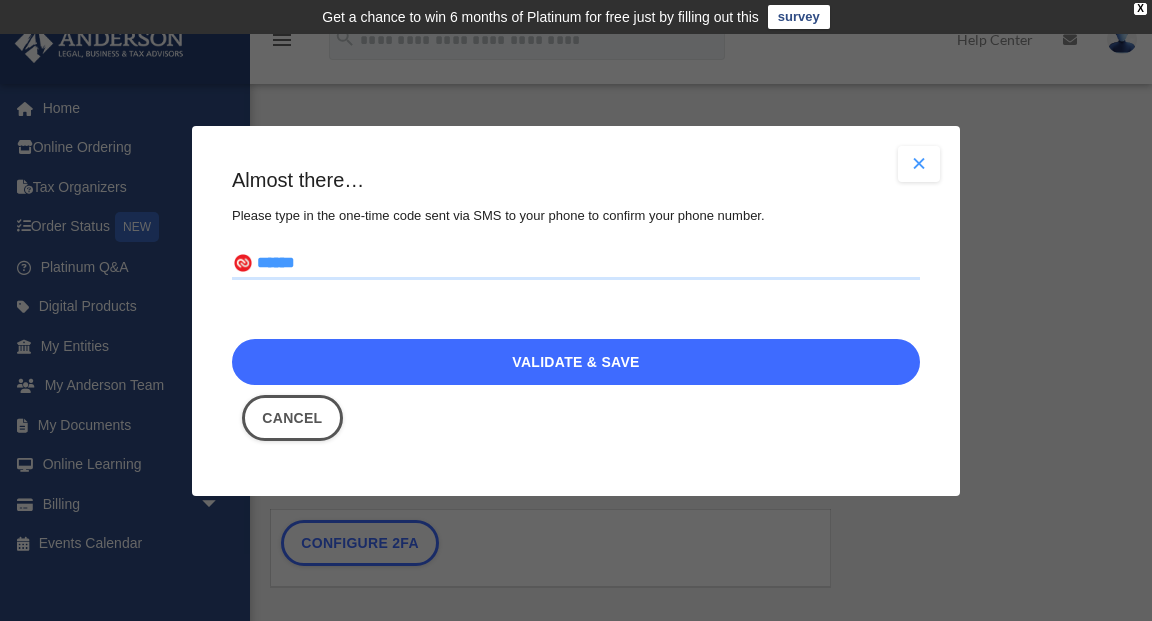 click on "Validate & Save" at bounding box center (576, 362) 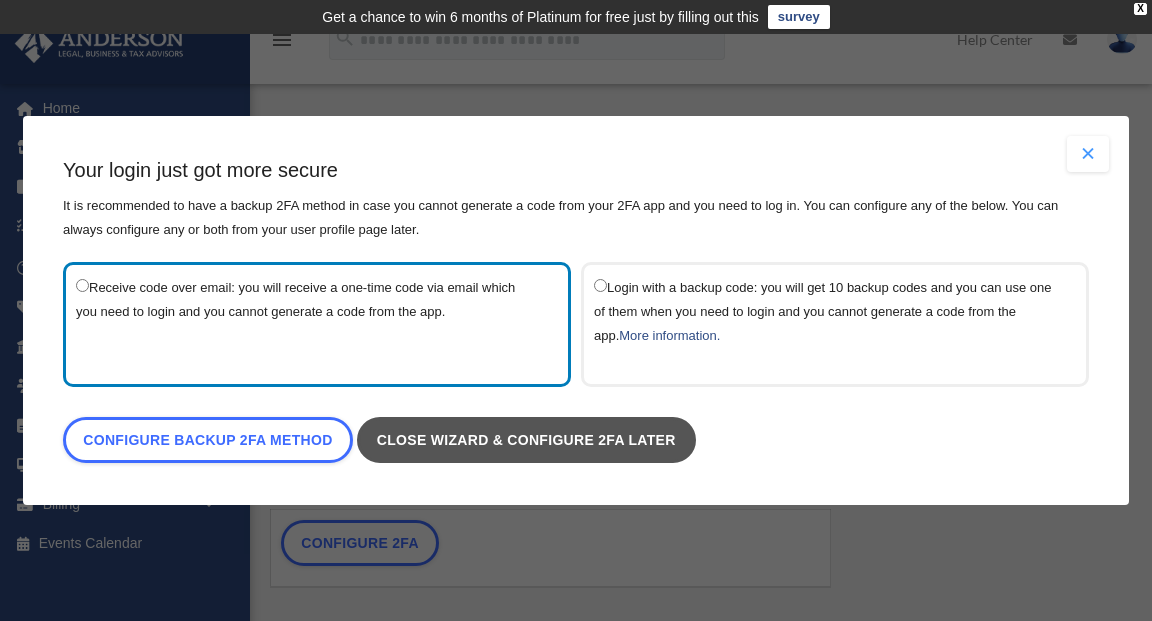click on "Close wizard & configure 2FA later" at bounding box center [526, 440] 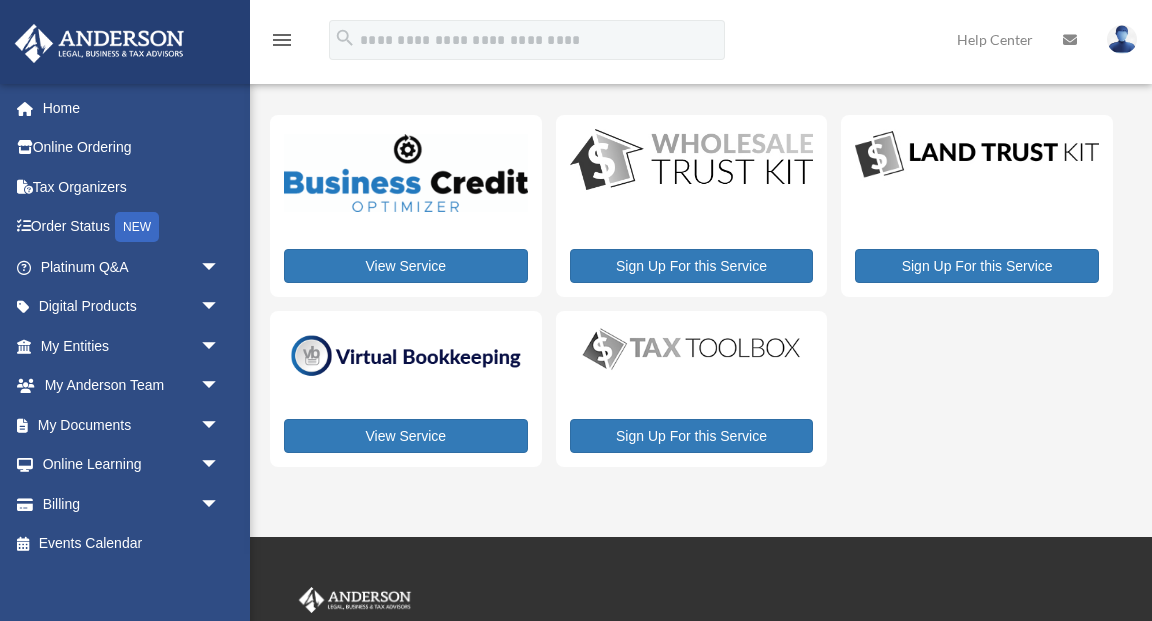 scroll, scrollTop: 0, scrollLeft: 0, axis: both 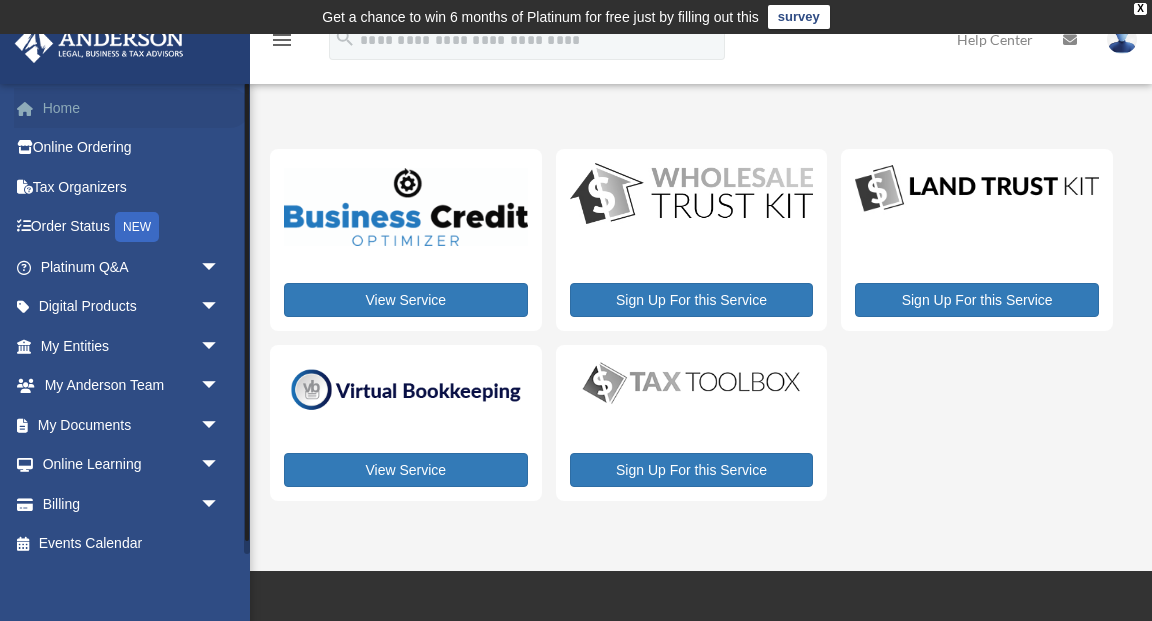 click on "Home" at bounding box center (132, 108) 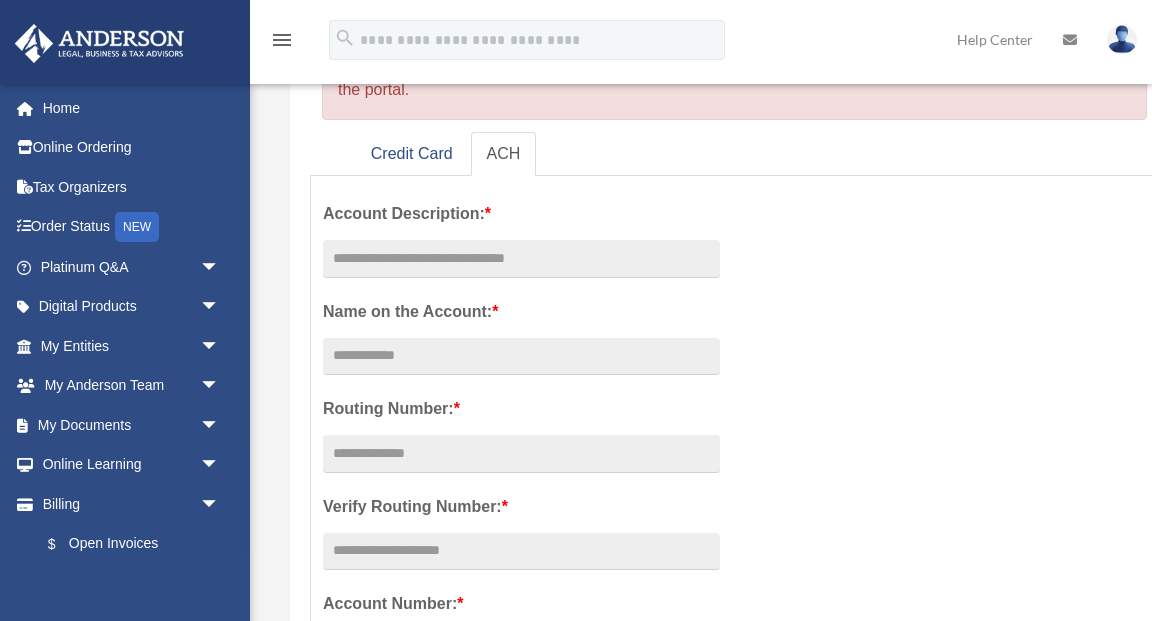 scroll, scrollTop: 270, scrollLeft: 0, axis: vertical 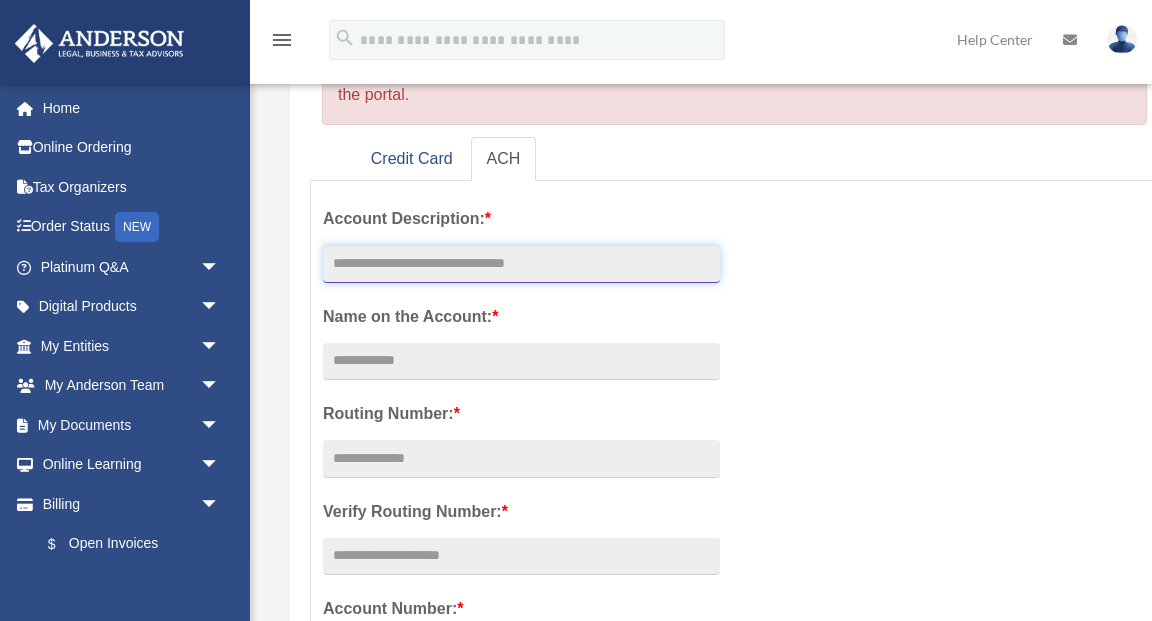 click at bounding box center [521, 264] 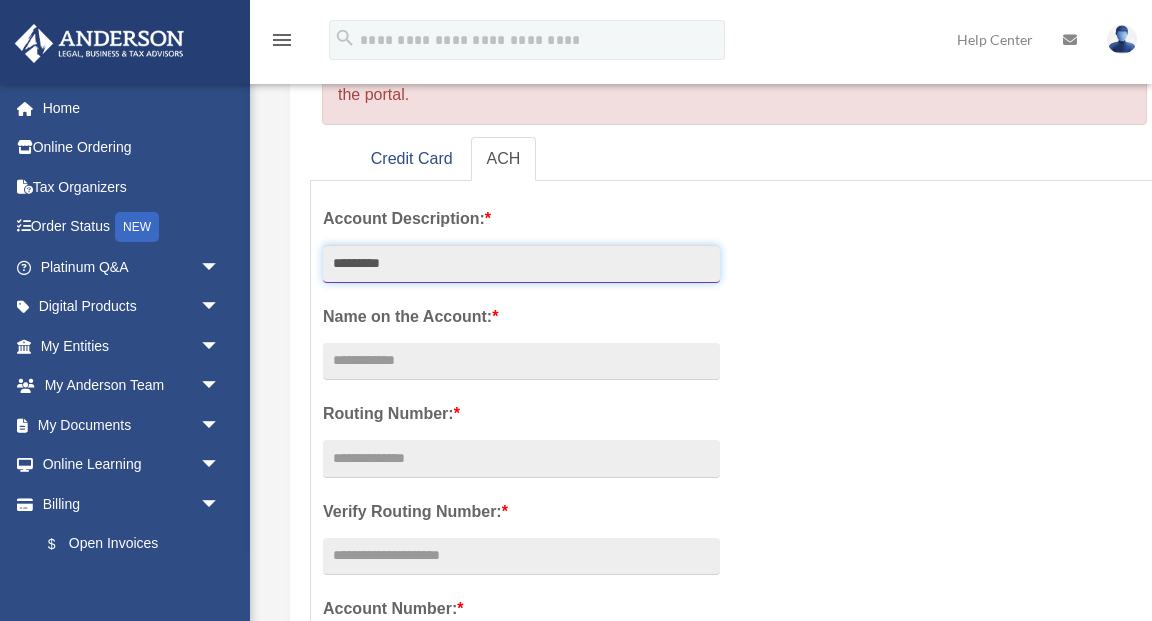 type on "*********" 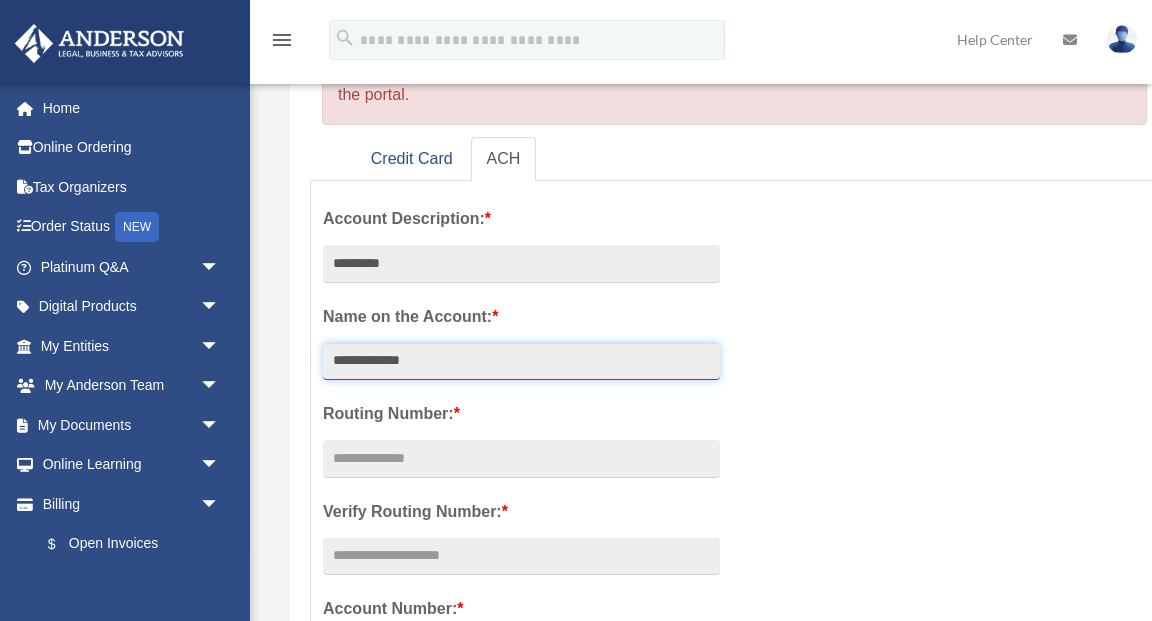 type on "**********" 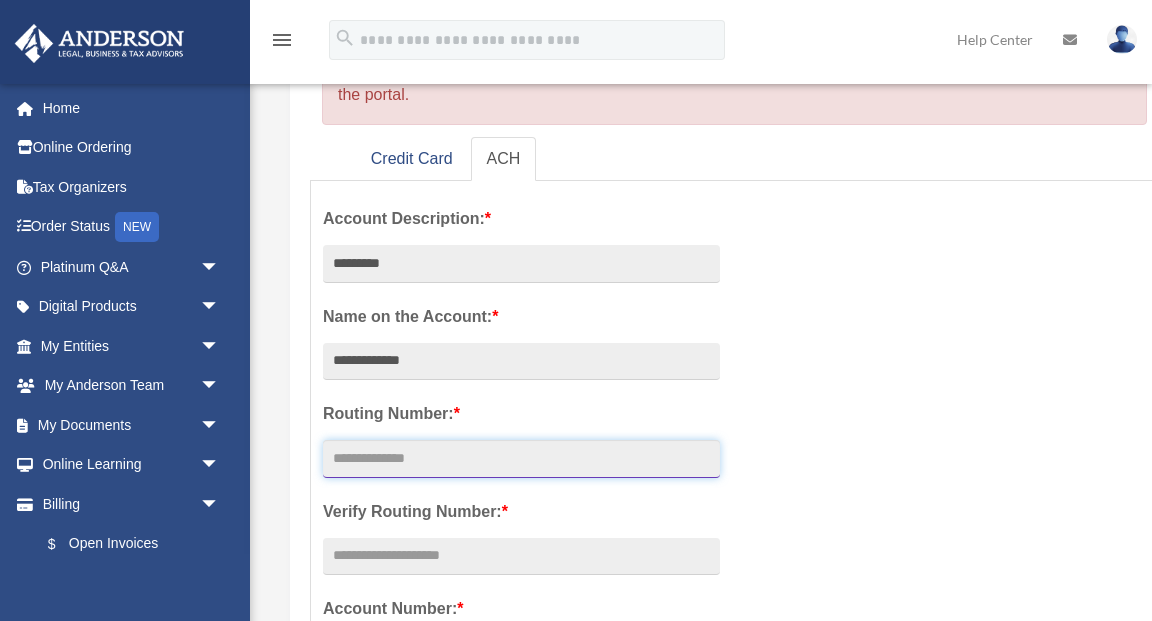 click at bounding box center [521, 459] 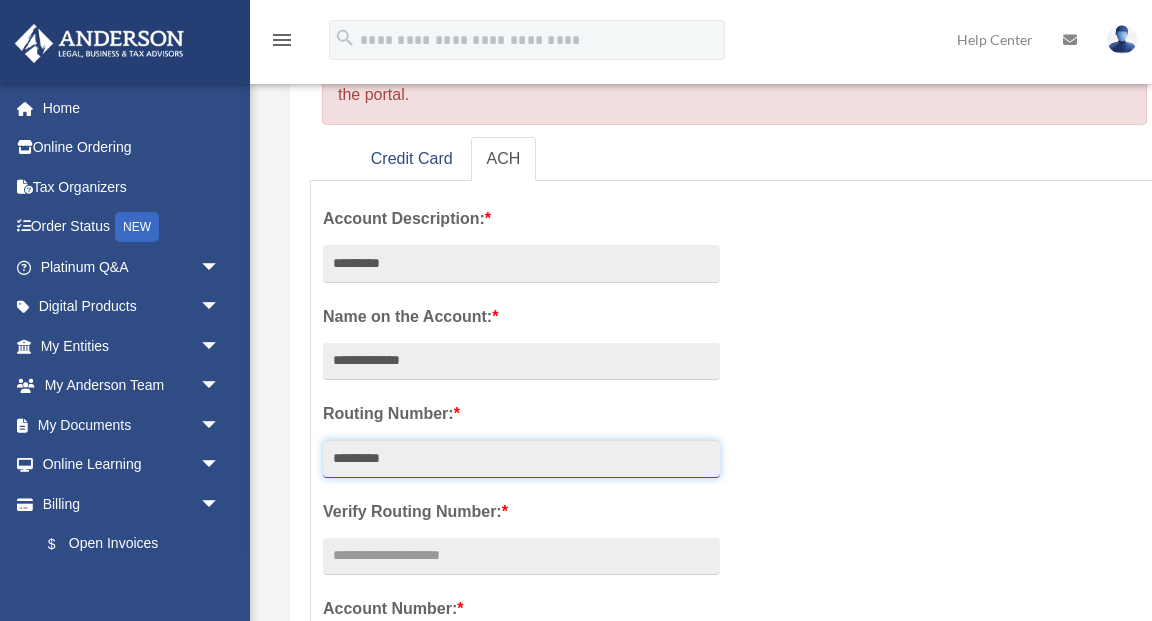 type on "*********" 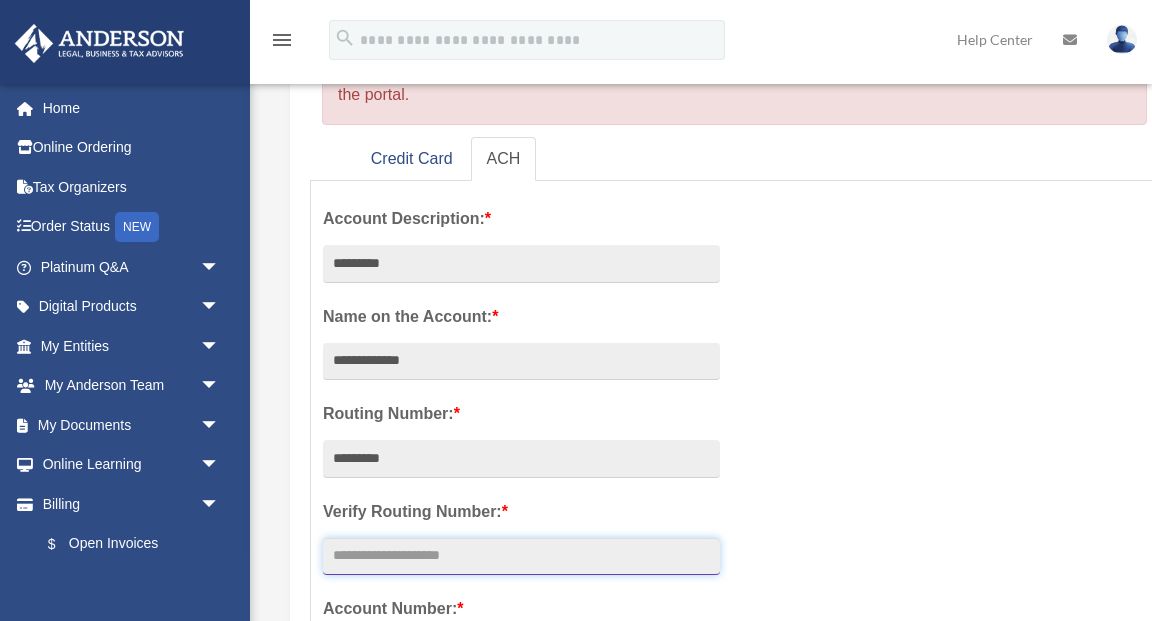 click at bounding box center (521, 557) 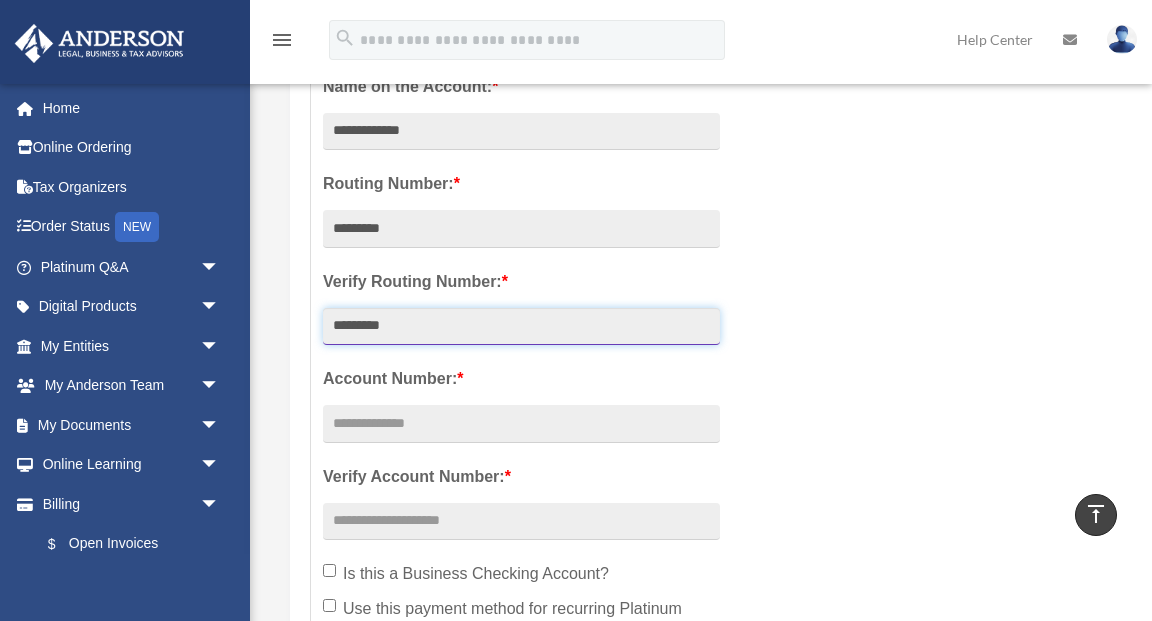 scroll, scrollTop: 516, scrollLeft: 0, axis: vertical 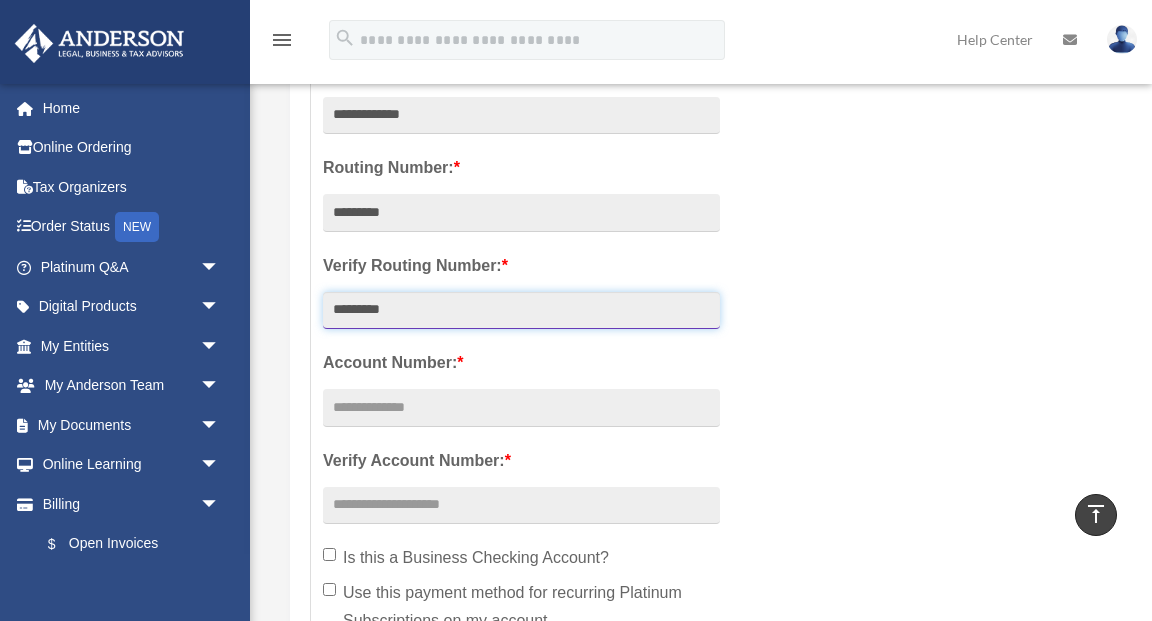type on "*********" 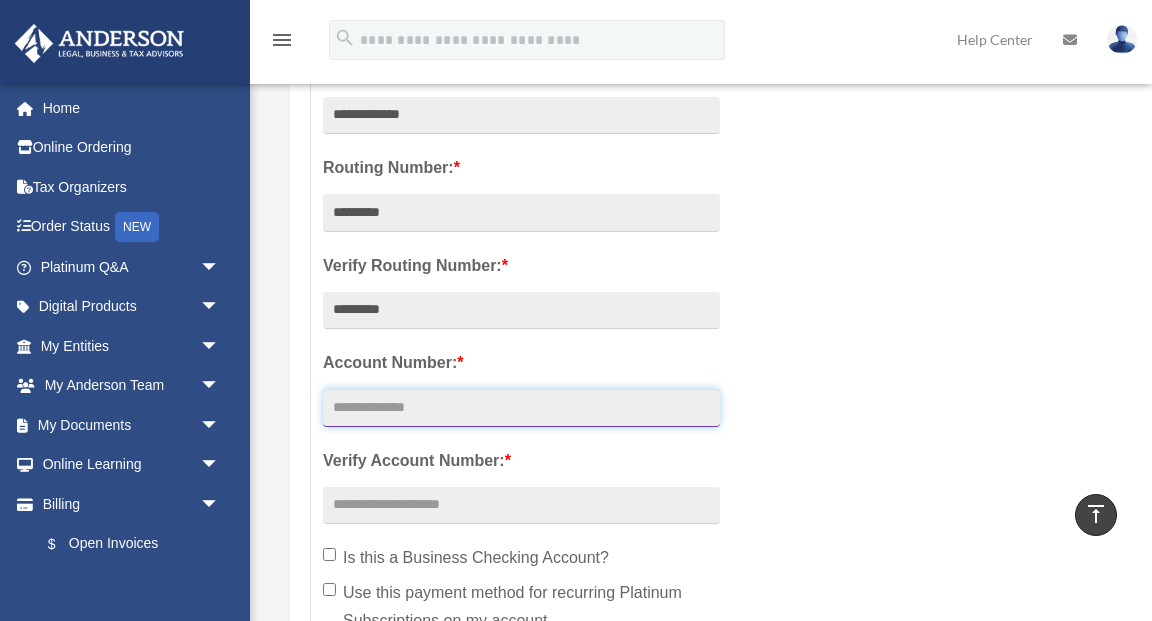 click at bounding box center (521, 408) 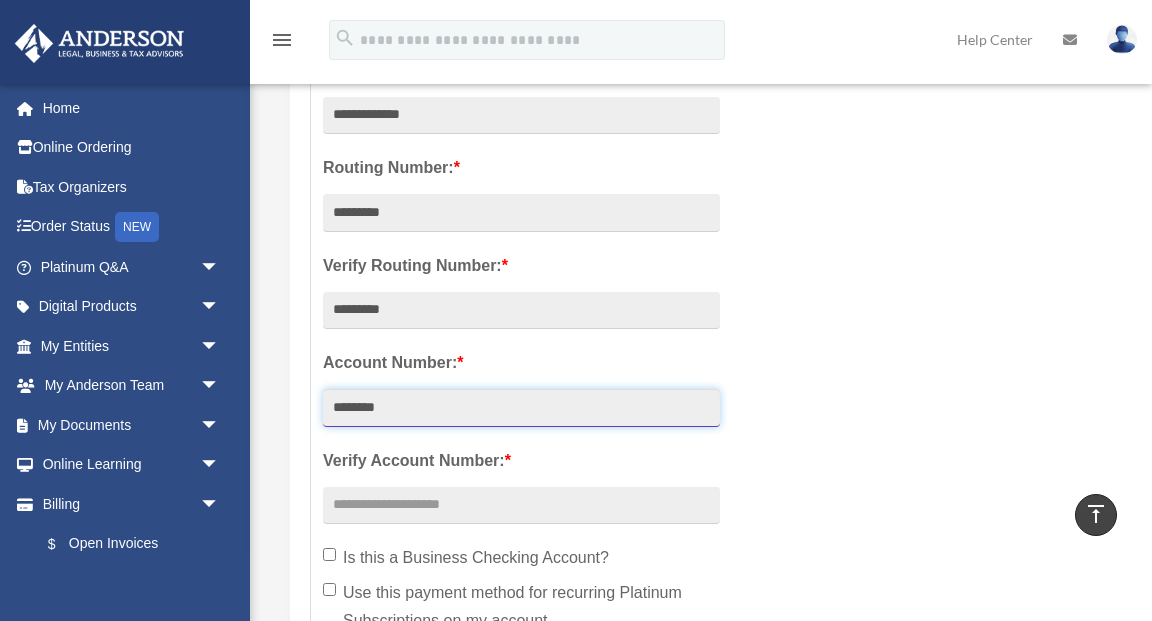 type on "********" 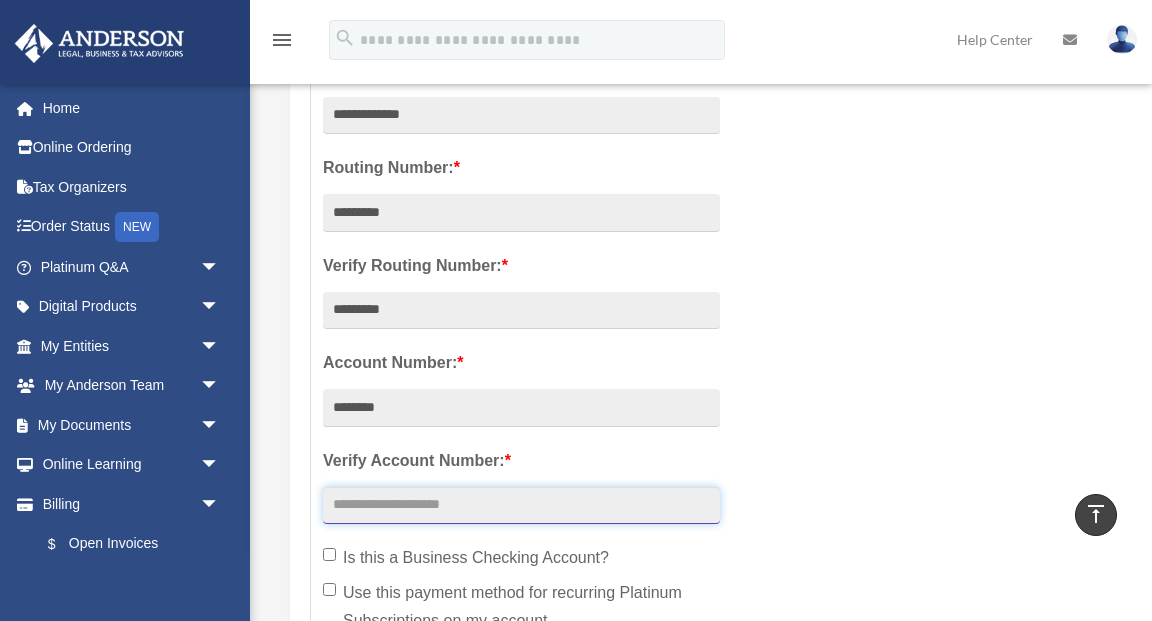 click at bounding box center [521, 506] 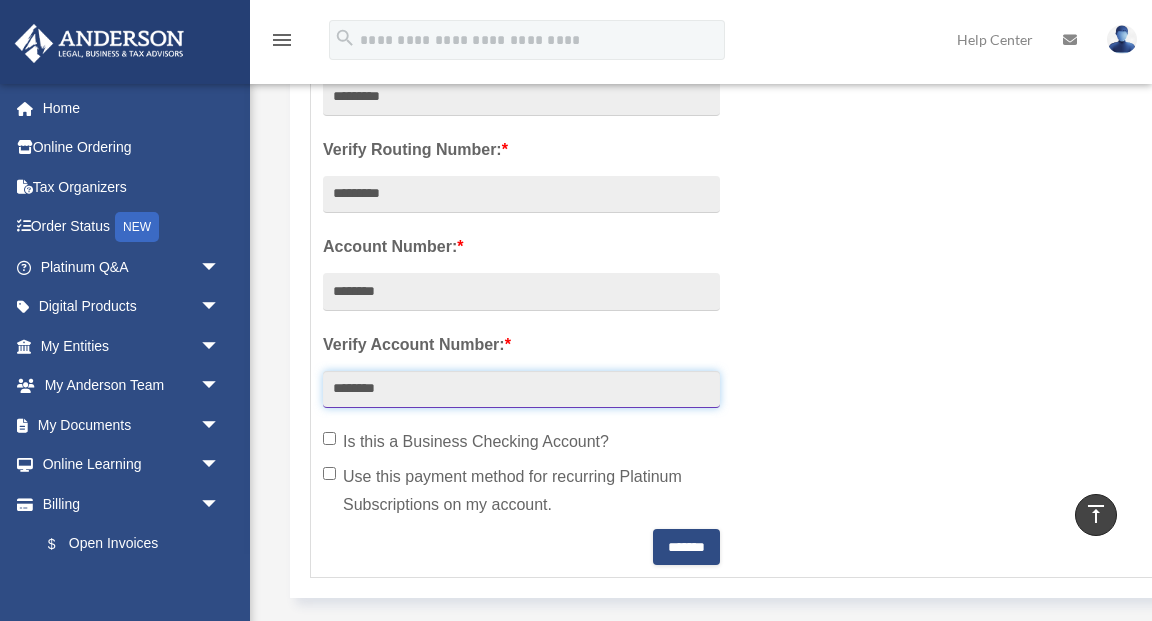 scroll, scrollTop: 651, scrollLeft: 0, axis: vertical 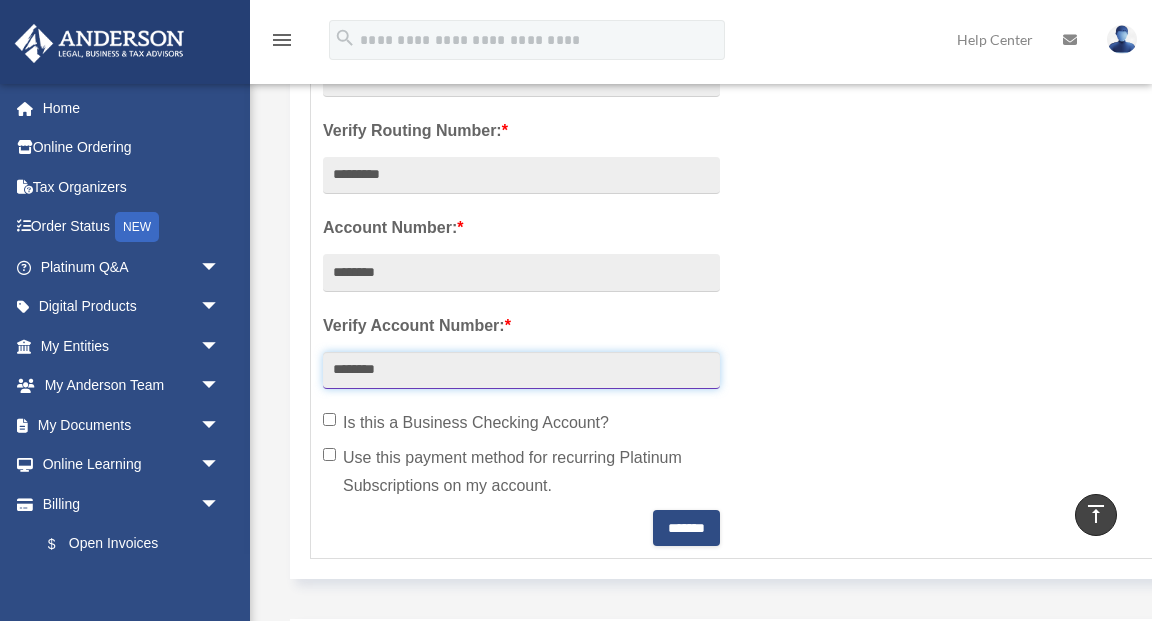 type on "********" 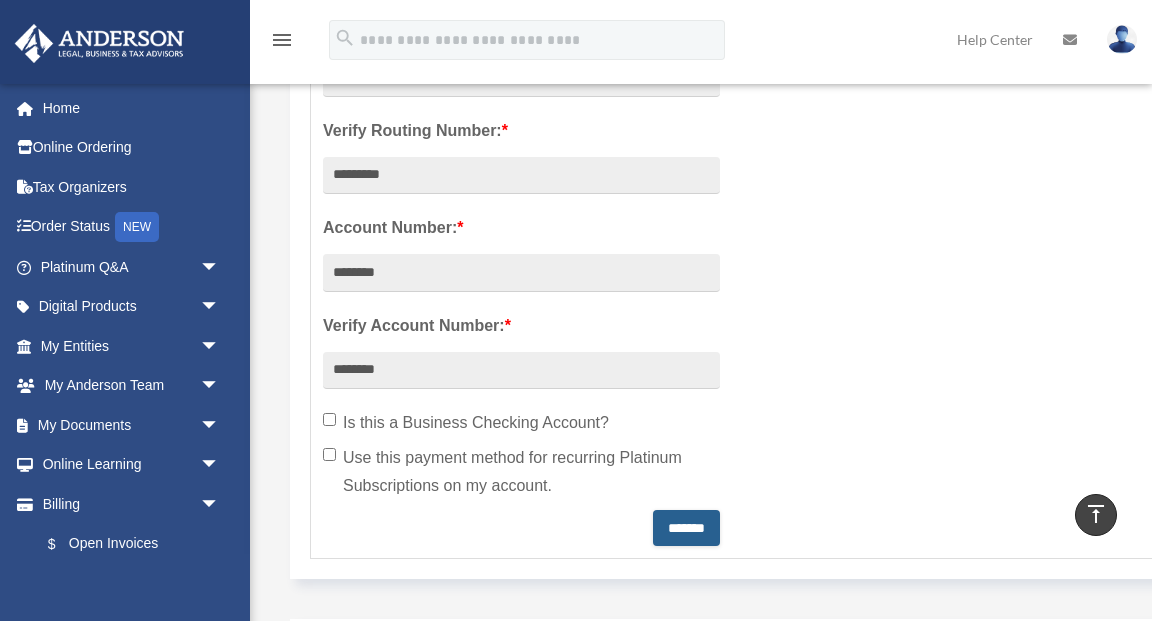click on "*******" at bounding box center (686, 528) 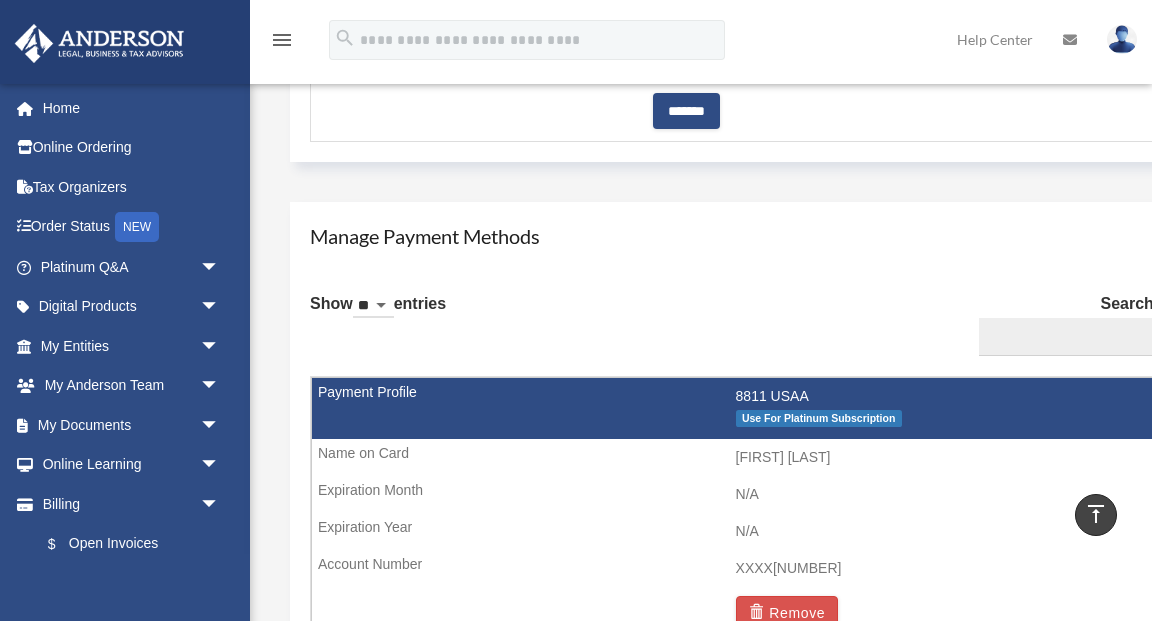 scroll, scrollTop: 824, scrollLeft: 0, axis: vertical 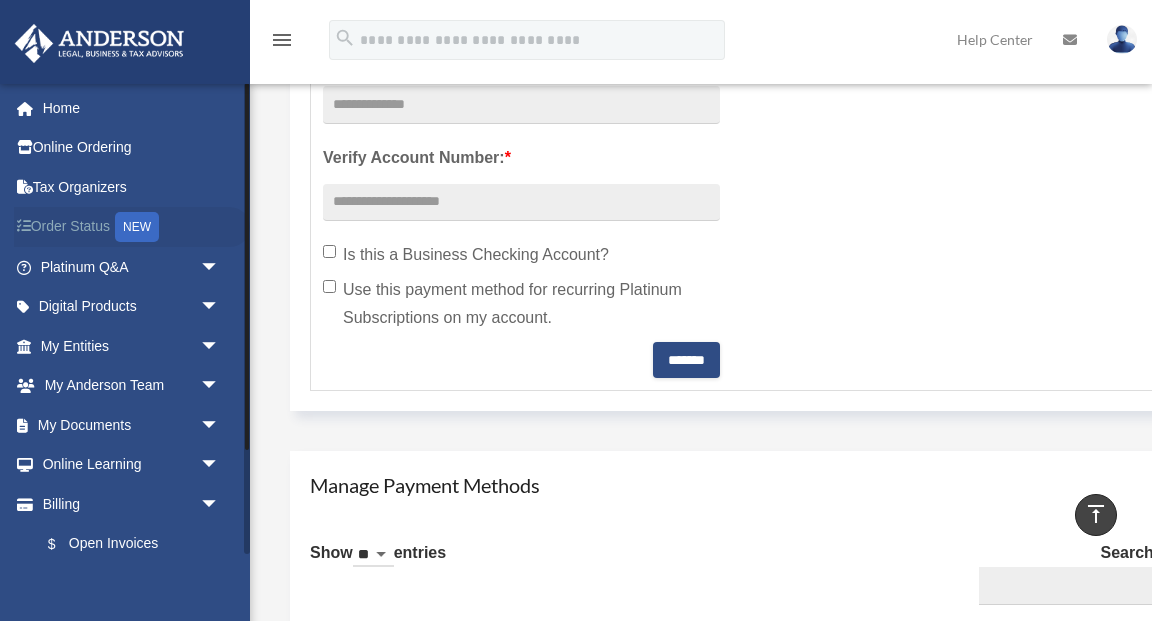 click on "Order Status  NEW" at bounding box center [132, 227] 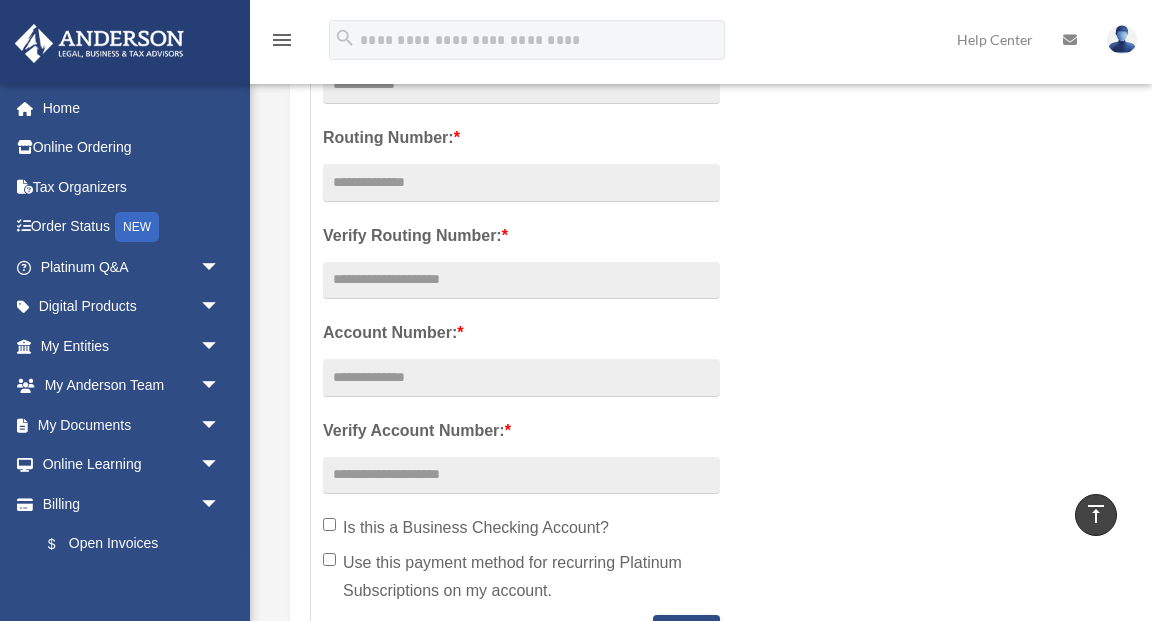 scroll, scrollTop: 517, scrollLeft: 0, axis: vertical 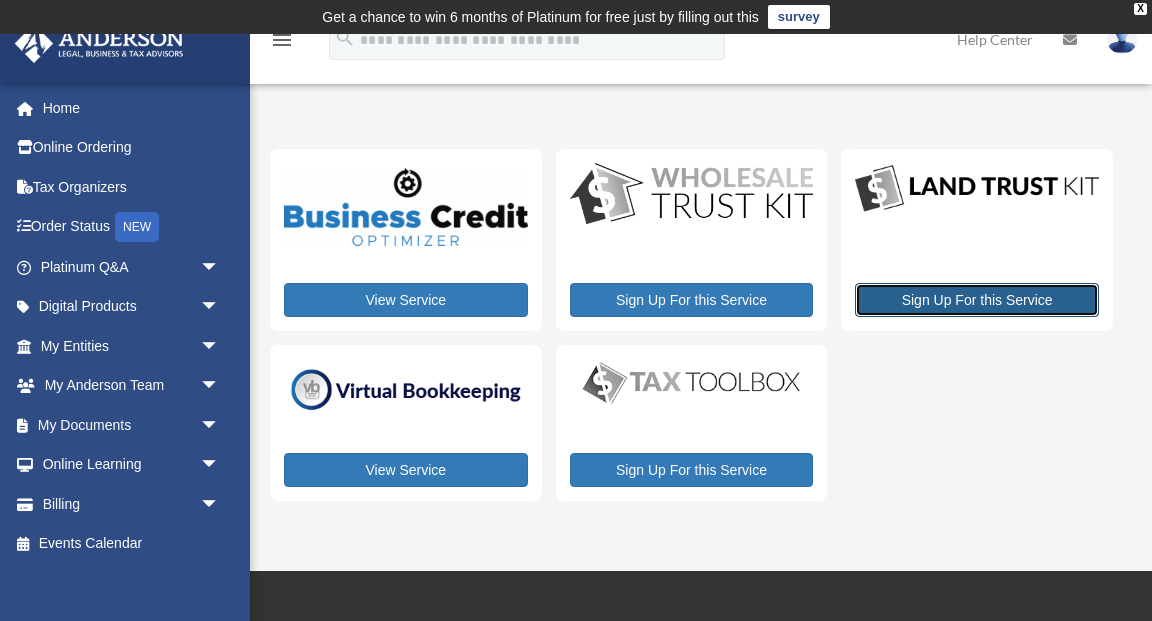 click on "Sign
Up For this Service" at bounding box center [977, 300] 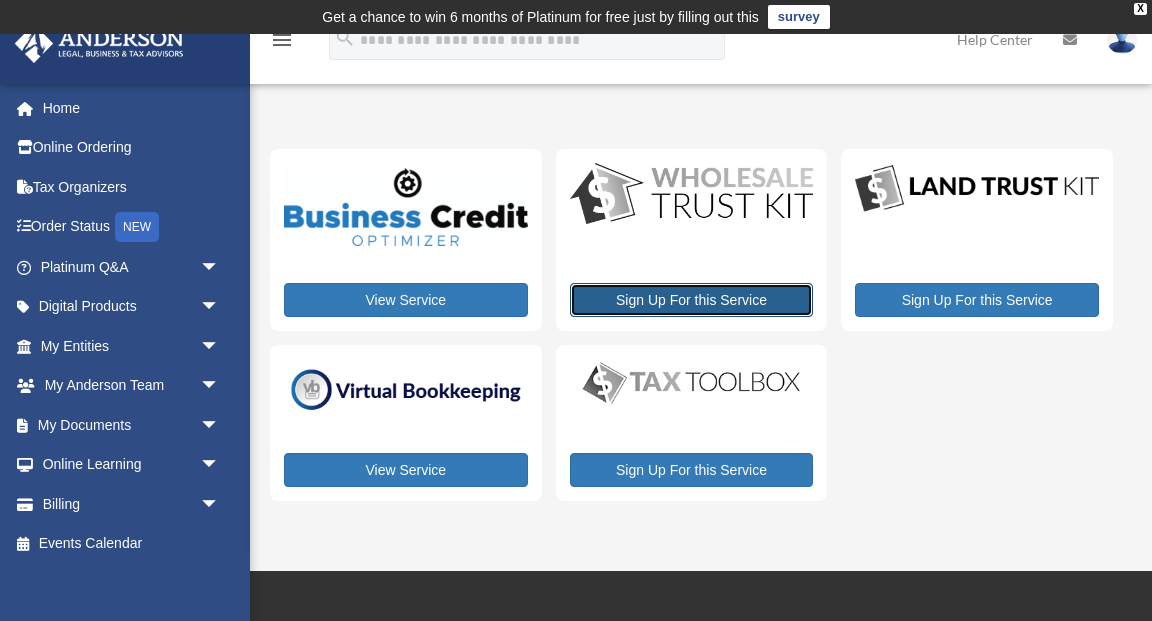 click on "Sign
Up For this Service" at bounding box center [692, 300] 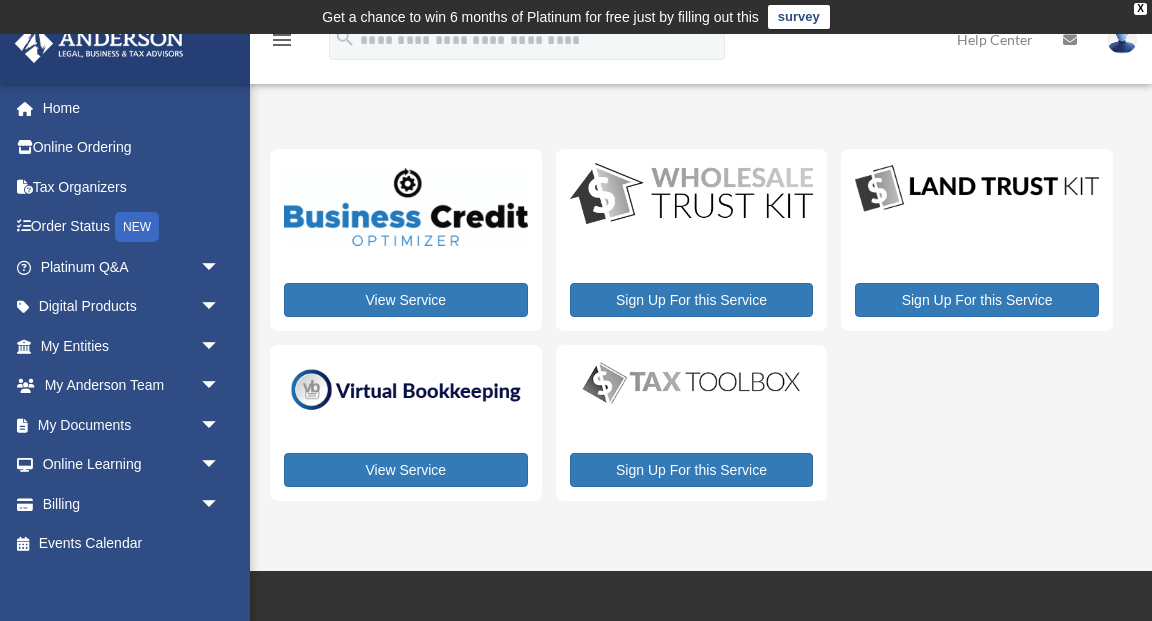 click on "survey" at bounding box center (799, 17) 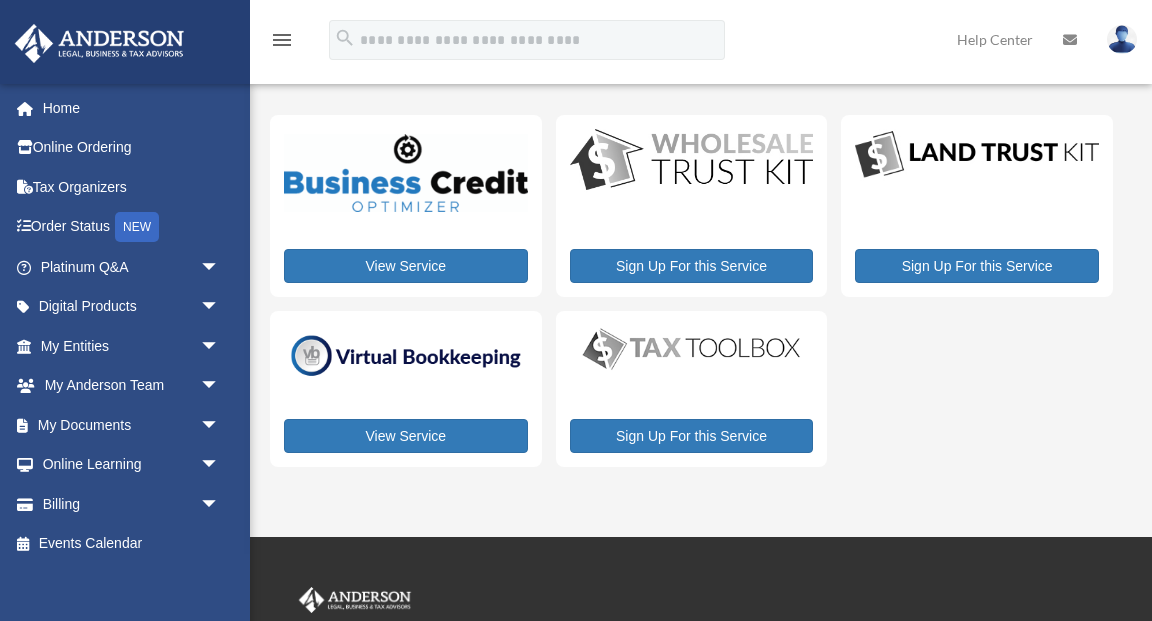 scroll, scrollTop: 96, scrollLeft: 0, axis: vertical 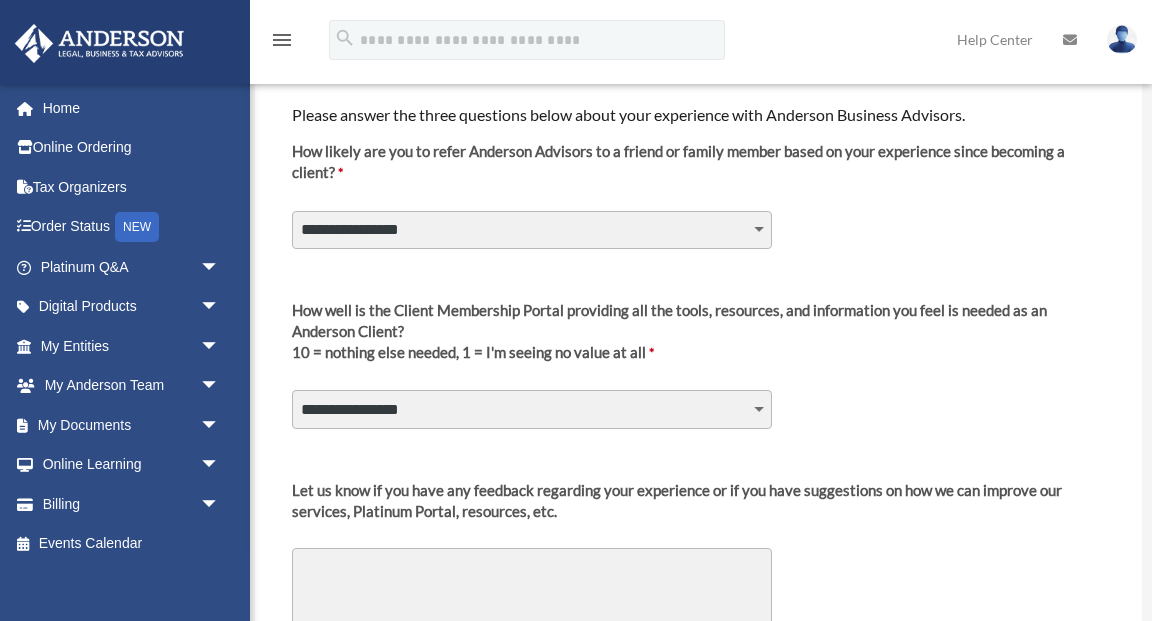 click on "**********" at bounding box center [532, 230] 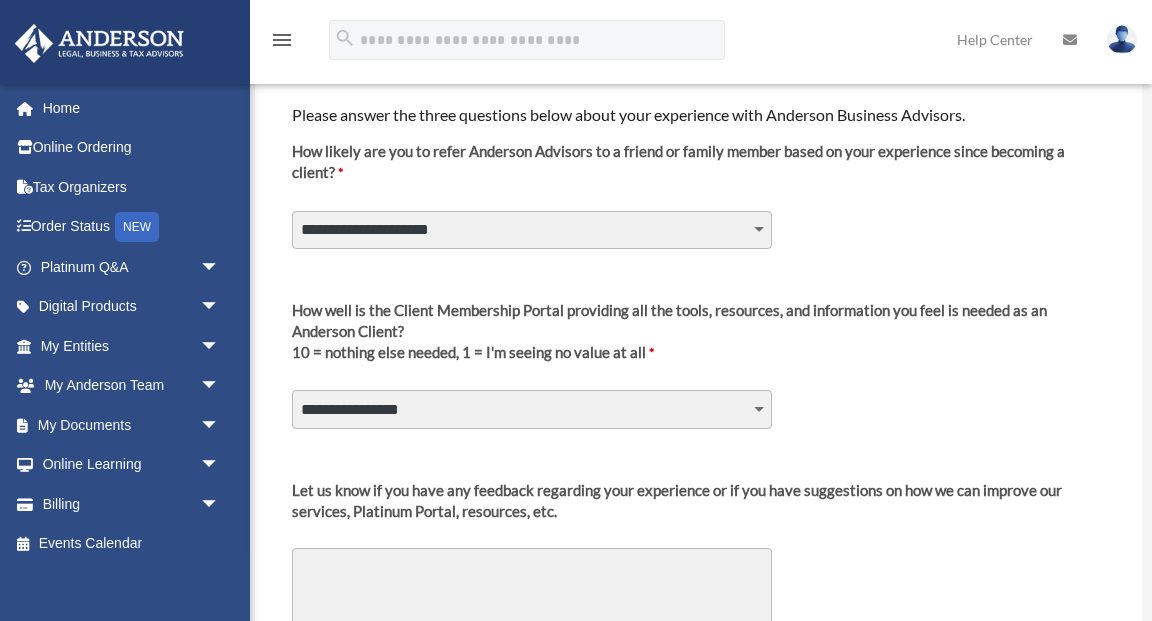 click on "**********" at bounding box center (532, 409) 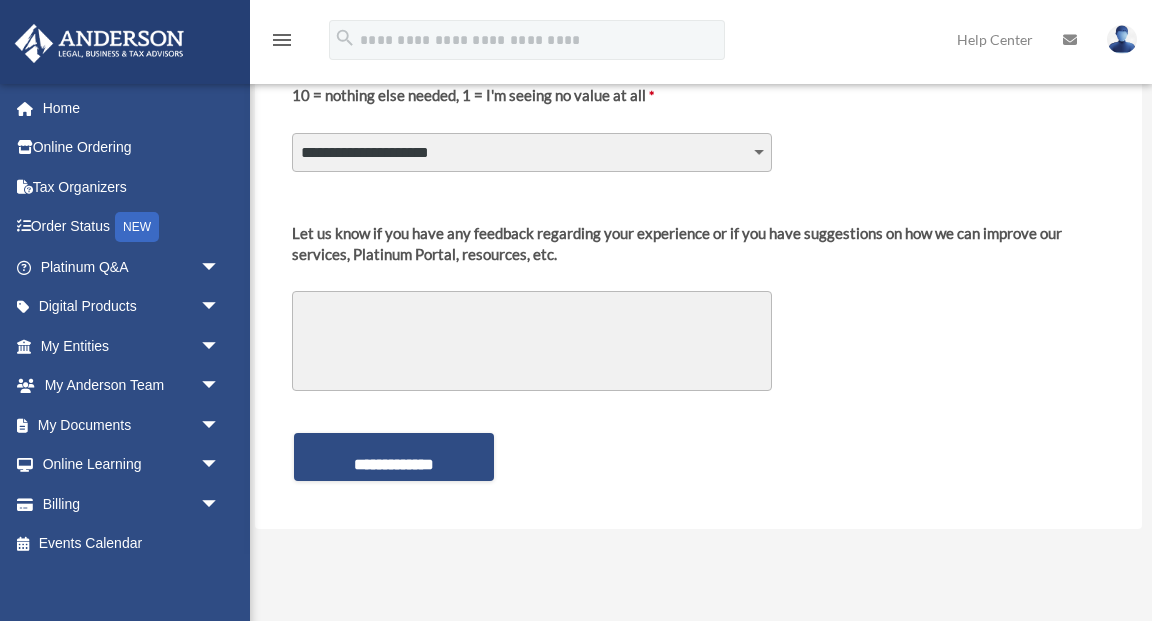 scroll, scrollTop: 419, scrollLeft: 0, axis: vertical 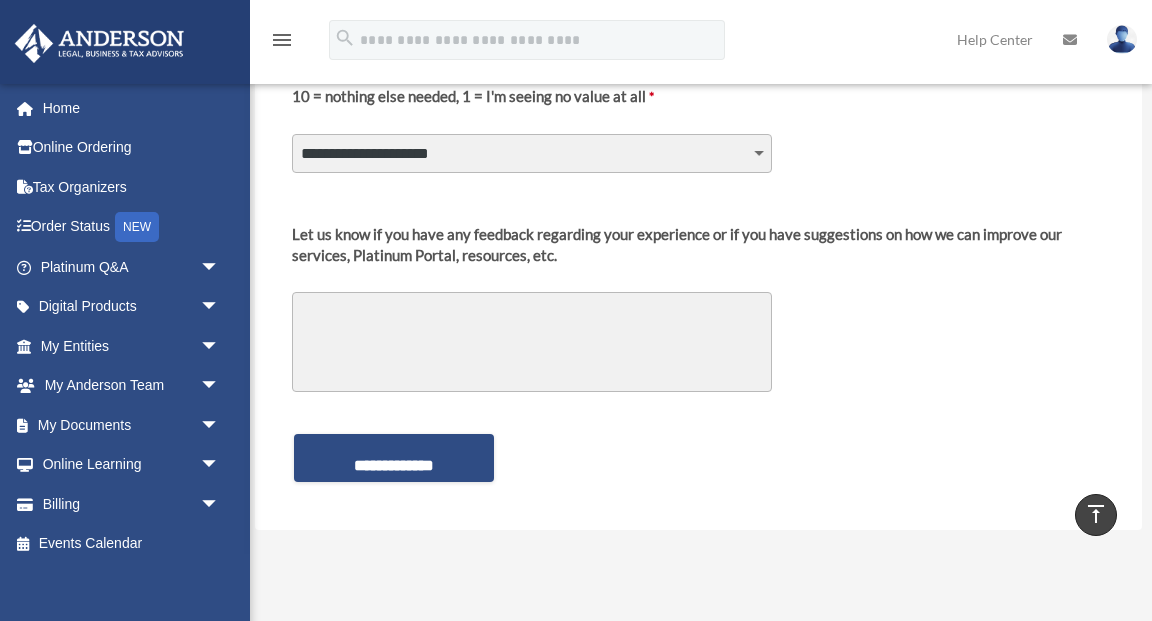 click on "Let us know if you have any feedback regarding your experience or if you have suggestions on how we can improve our services, Platinum Portal, resources, etc." at bounding box center (532, 342) 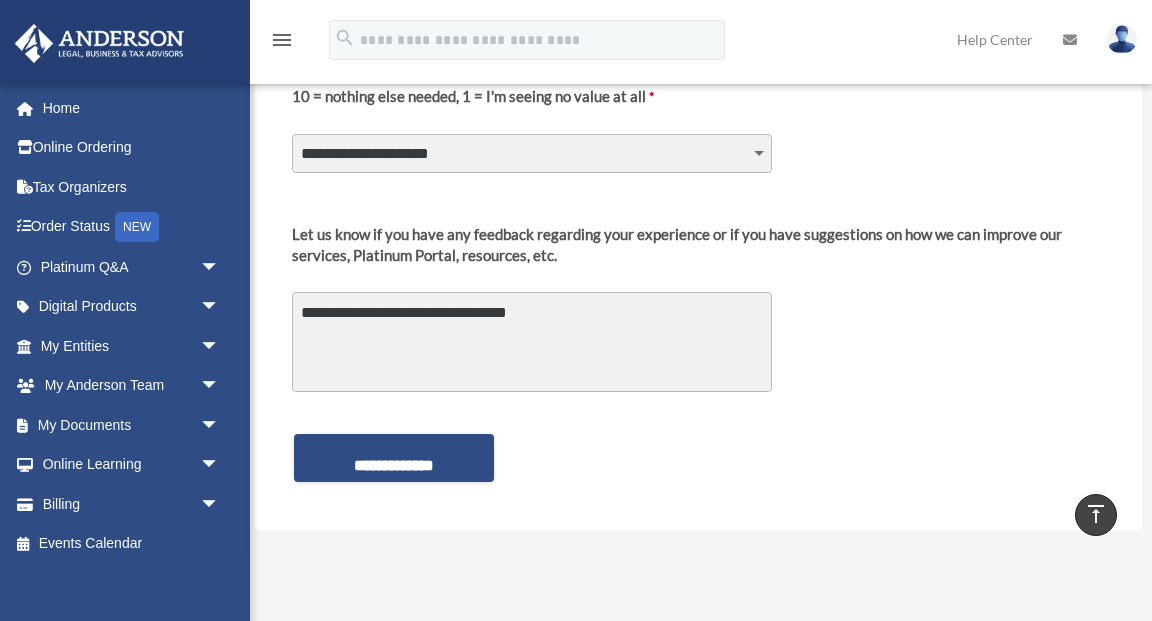 click on "**********" at bounding box center (532, 342) 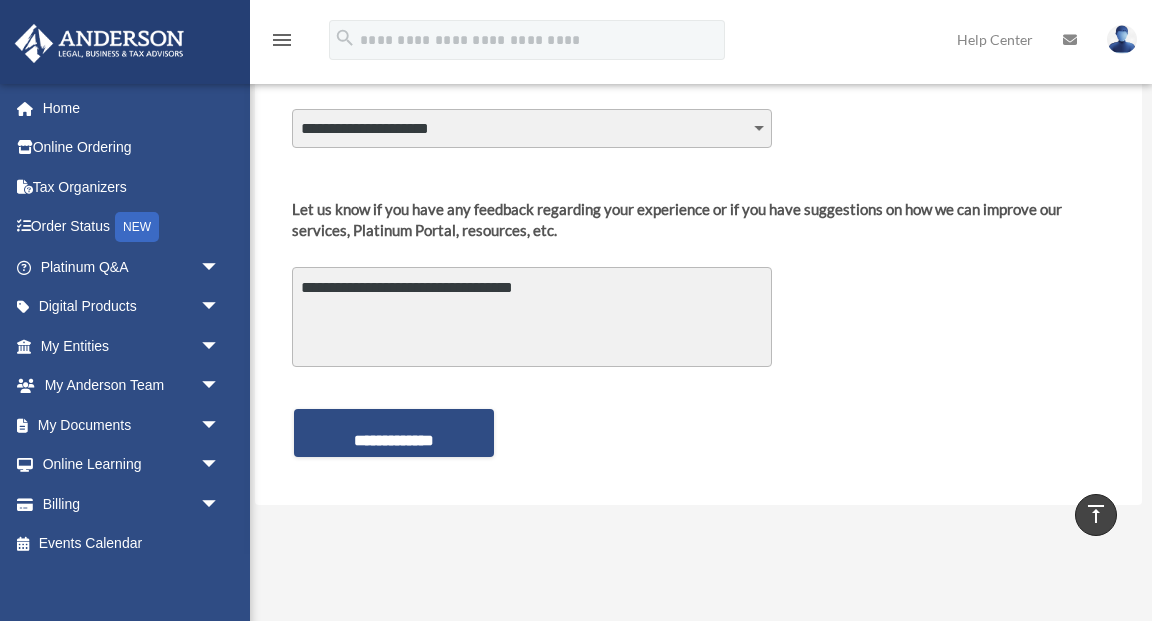 scroll, scrollTop: 444, scrollLeft: 0, axis: vertical 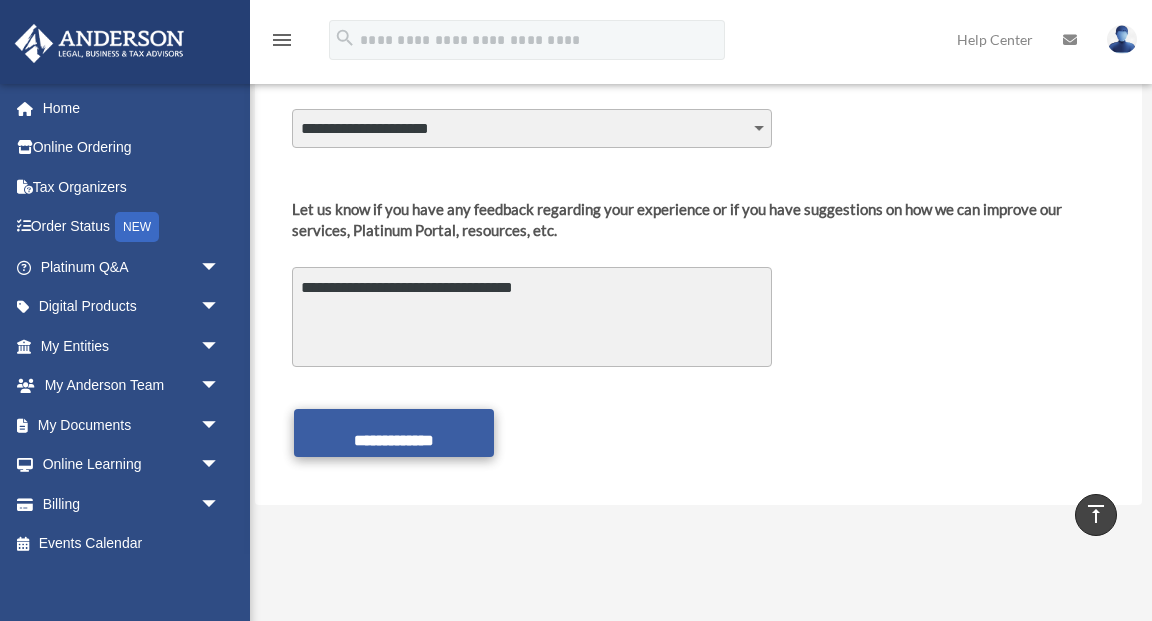 type on "**********" 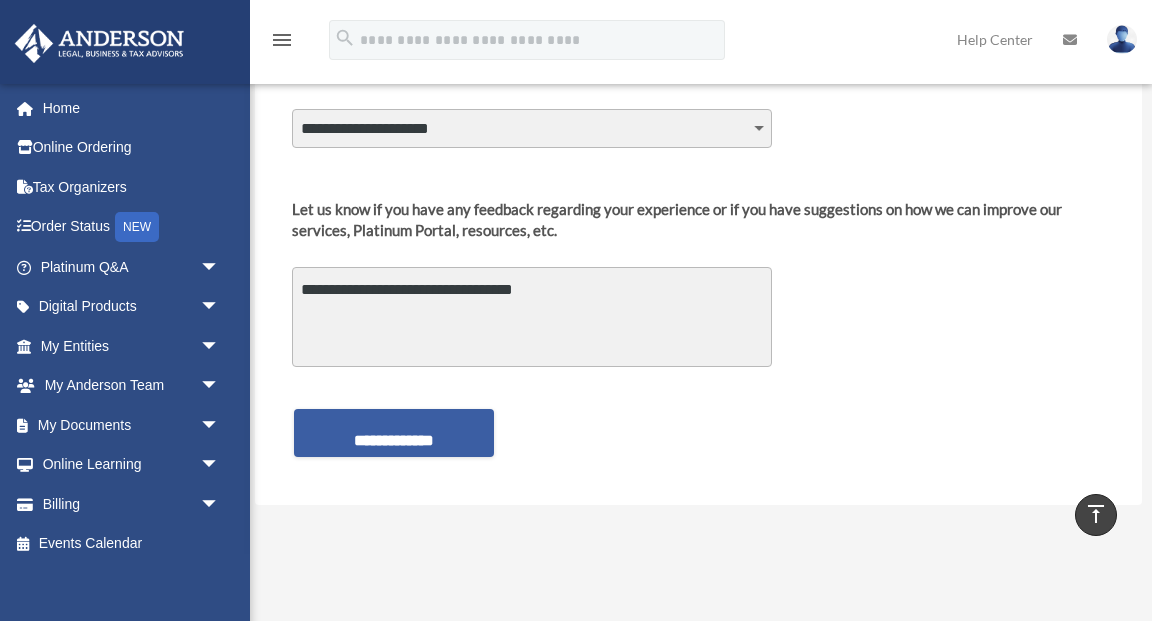 click on "**********" at bounding box center (394, 433) 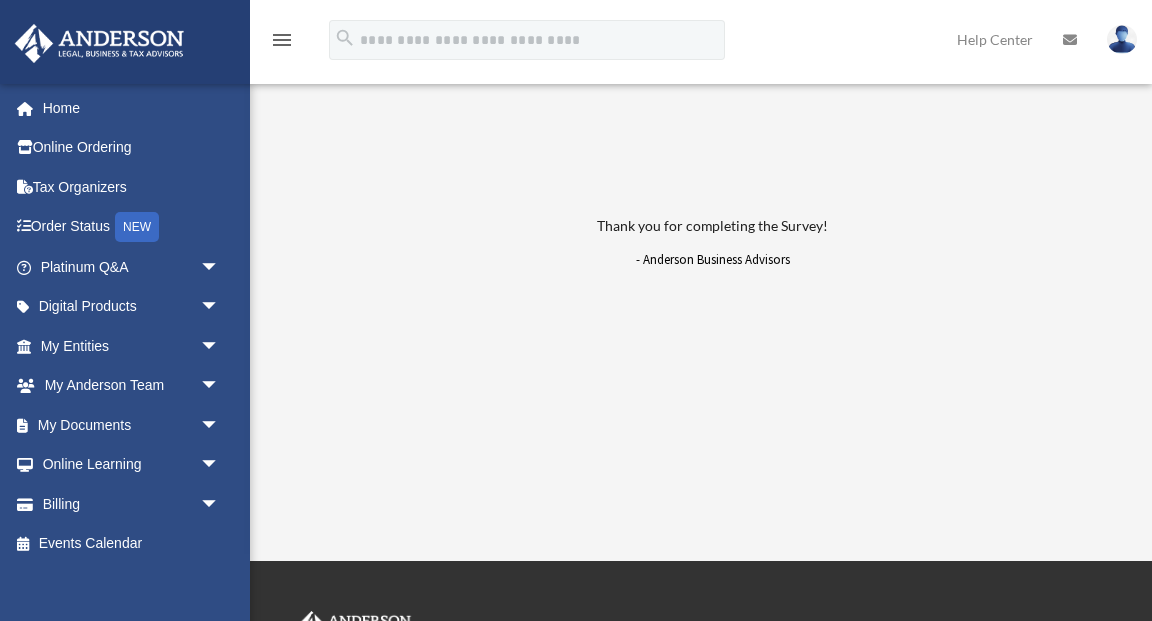 scroll, scrollTop: 0, scrollLeft: 0, axis: both 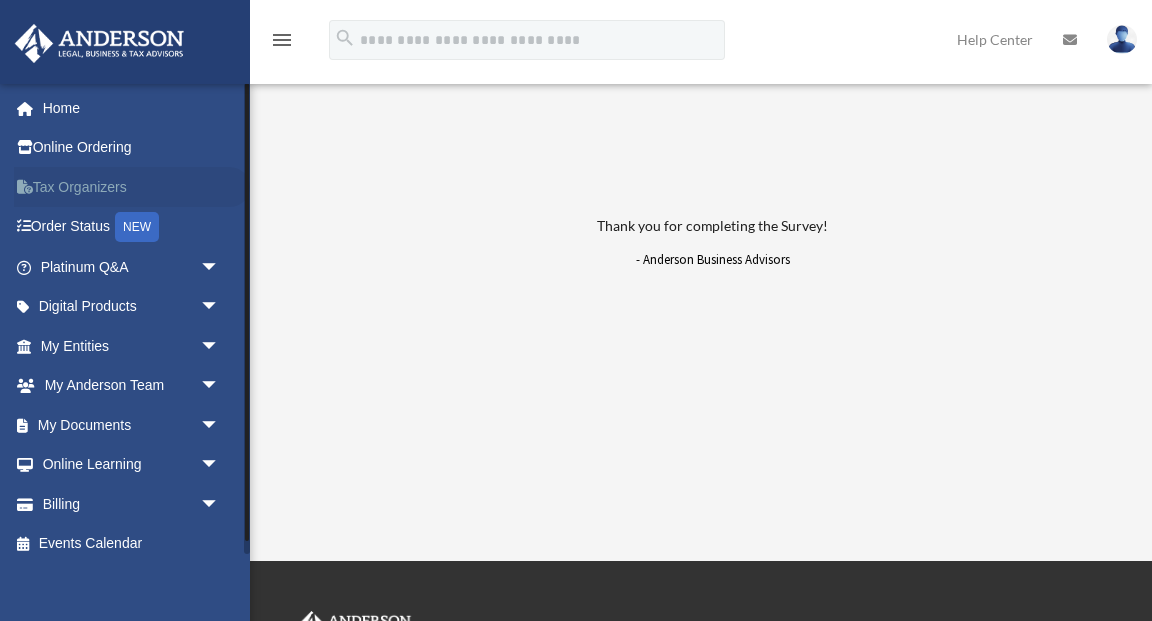 click on "Tax Organizers" at bounding box center [132, 187] 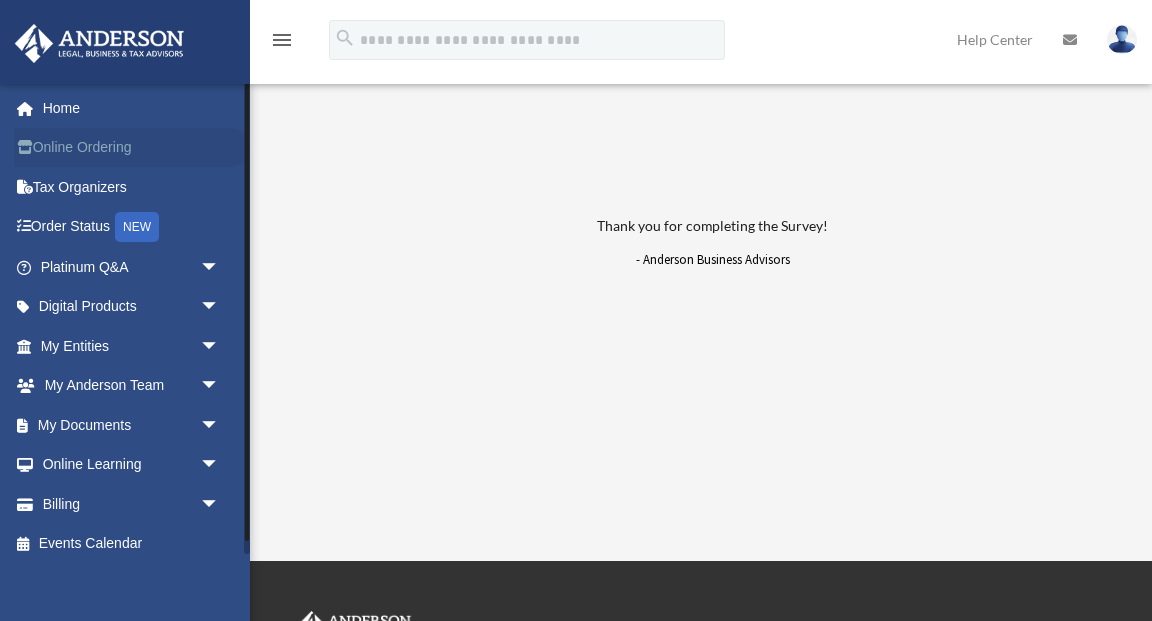 click on "Online Ordering" at bounding box center [132, 148] 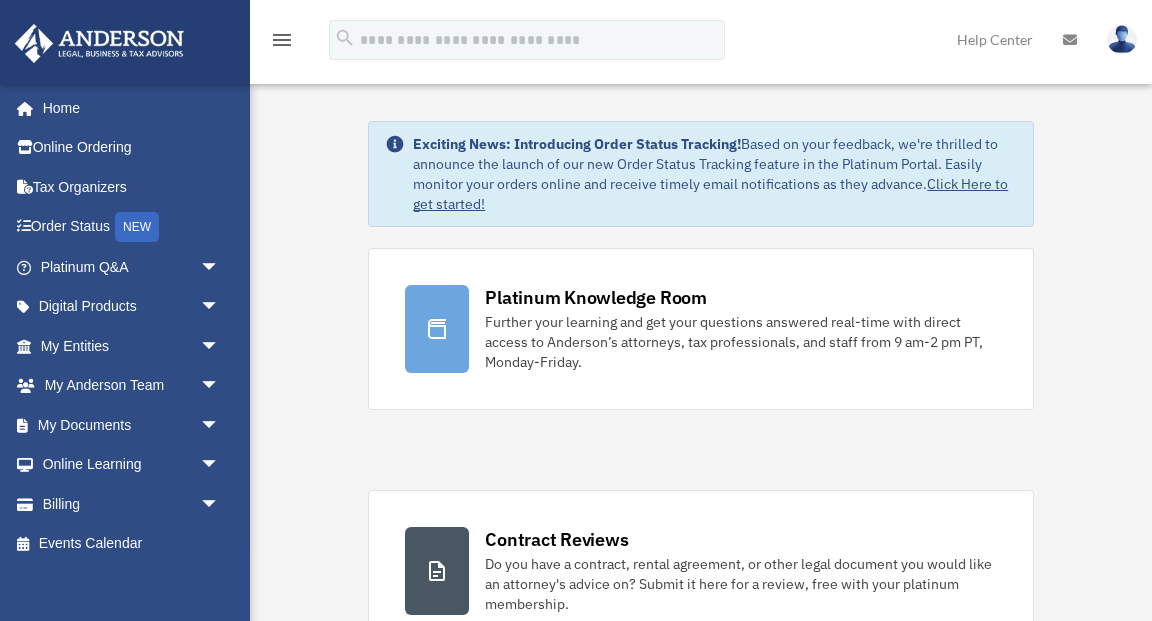 scroll, scrollTop: 0, scrollLeft: 0, axis: both 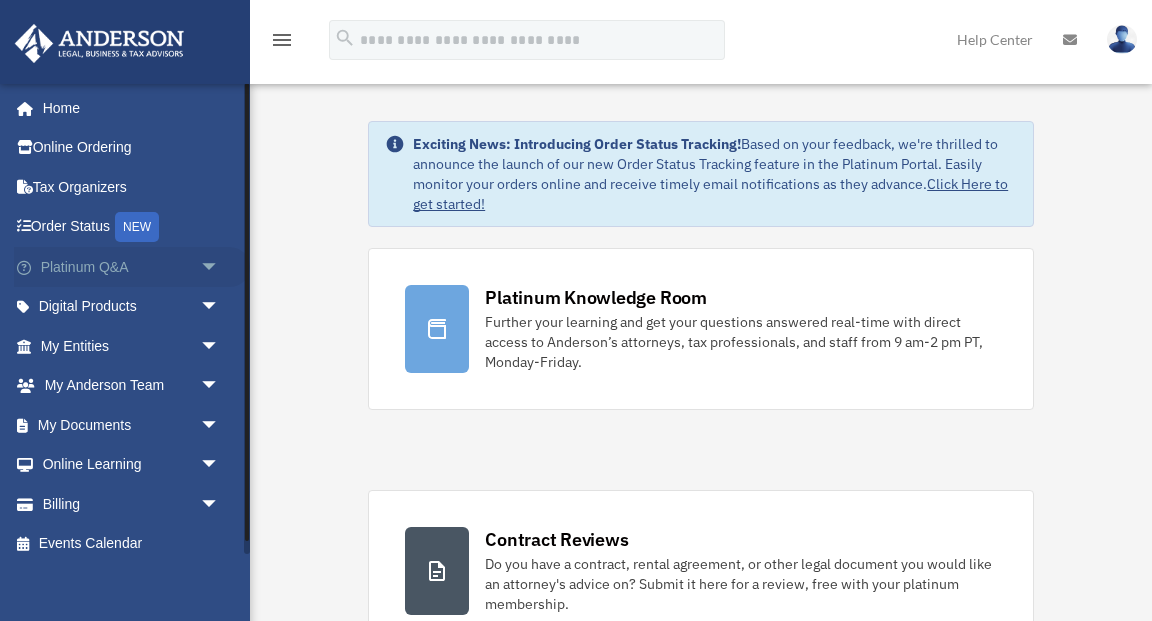 click on "arrow_drop_down" at bounding box center [220, 267] 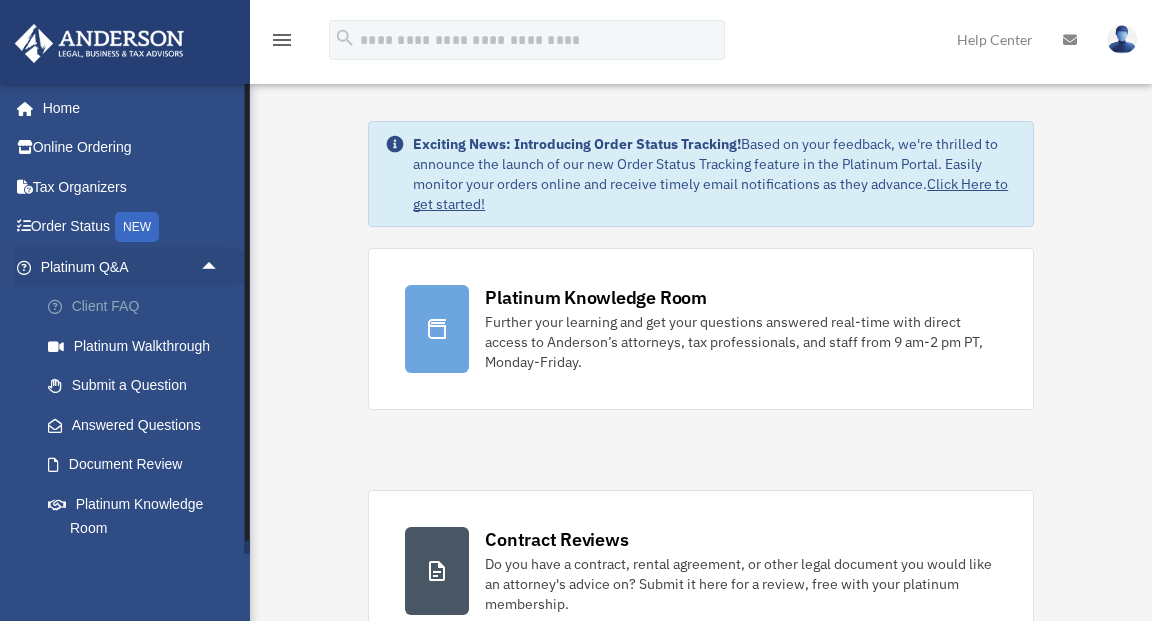click on "Client FAQ" at bounding box center [139, 307] 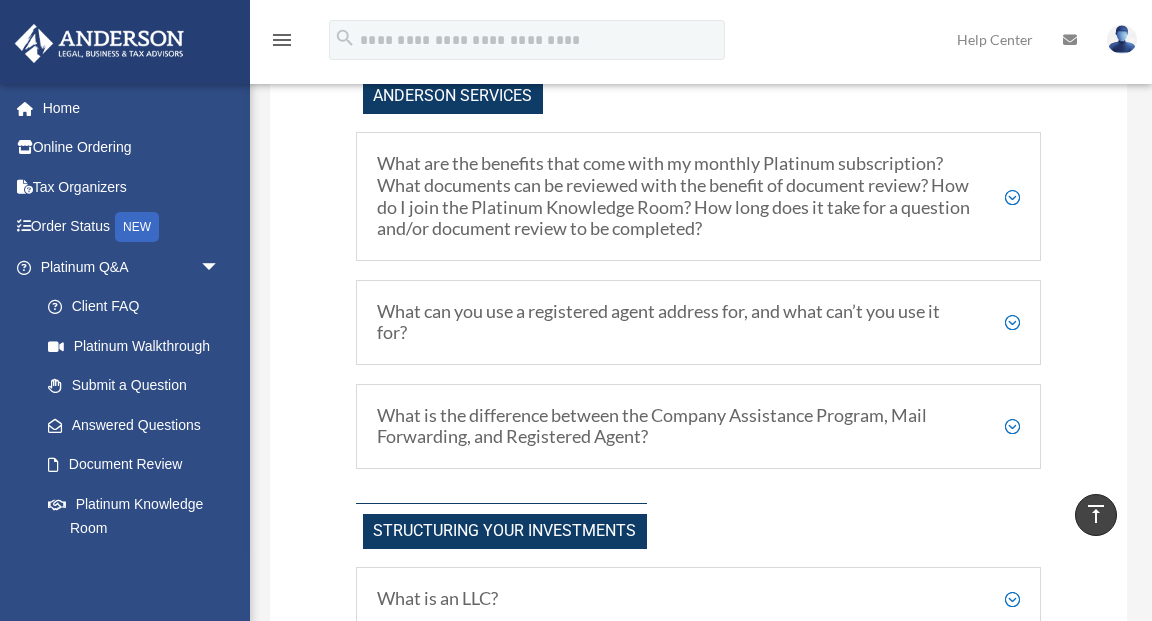scroll, scrollTop: 470, scrollLeft: 0, axis: vertical 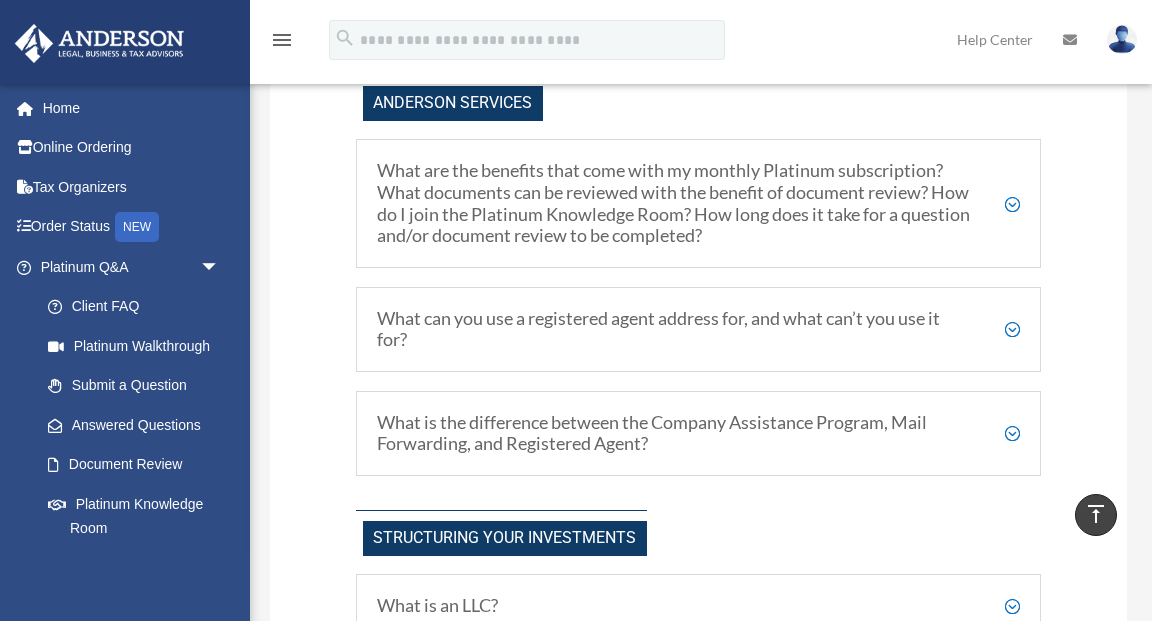 click on "What are the benefits that come with my monthly Platinum subscription? What documents can be reviewed with the benefit of document review? How do I join the Platinum Knowledge Room? How long does it take for a question and/or document review to be completed?" at bounding box center (699, 203) 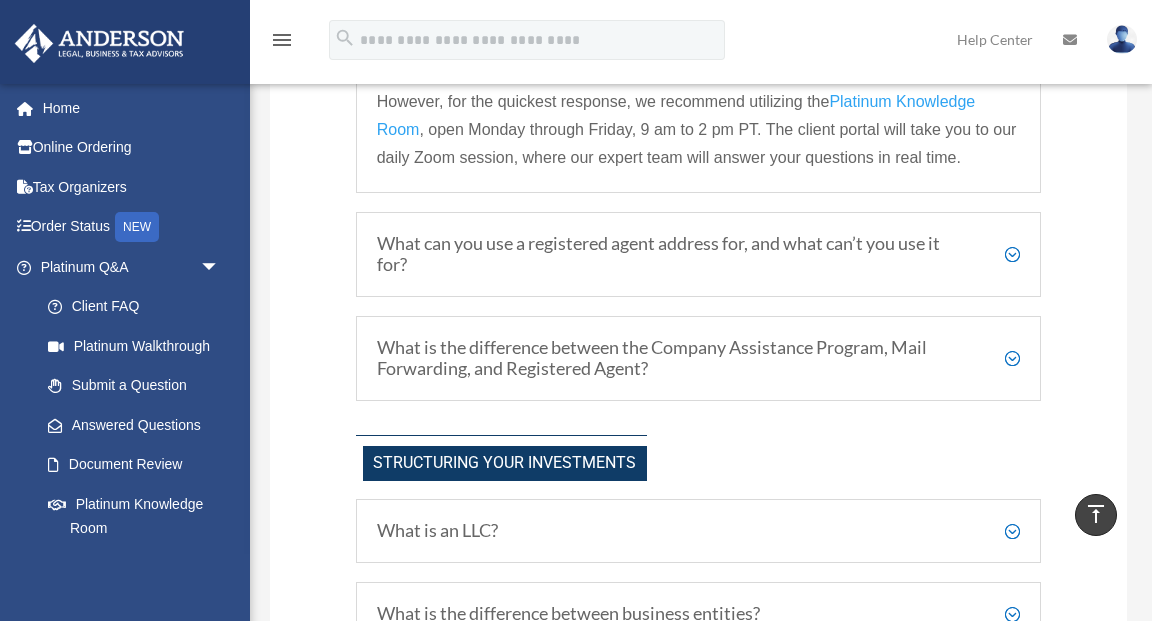 scroll, scrollTop: 973, scrollLeft: 0, axis: vertical 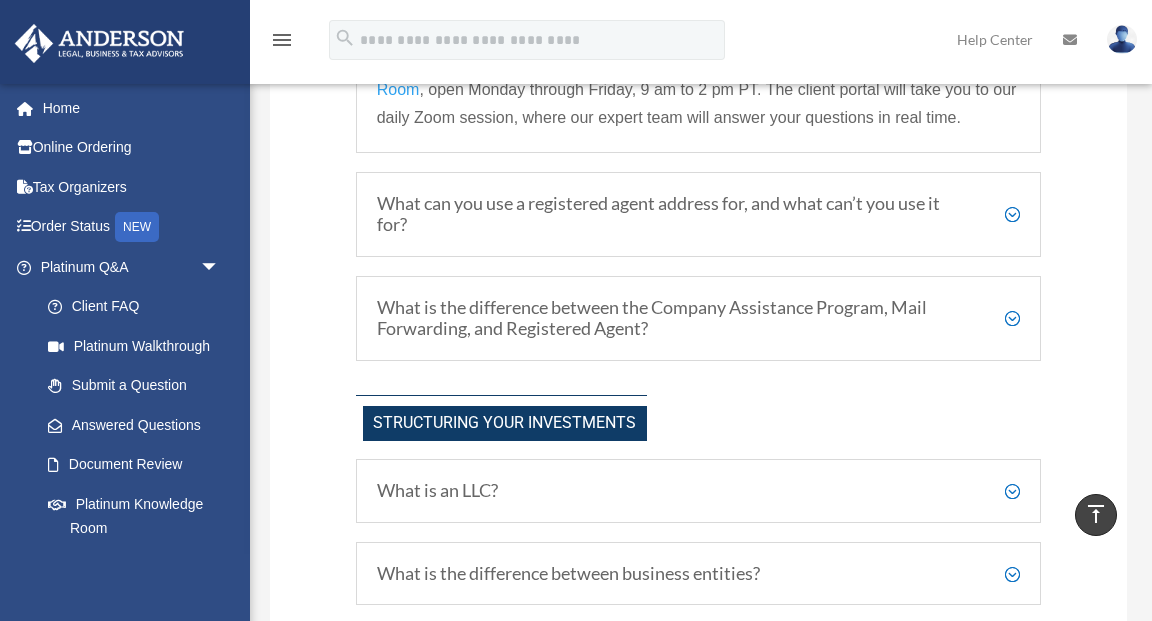 click on "What can you use a registered agent address for, and what can’t you use it for?" at bounding box center (699, 214) 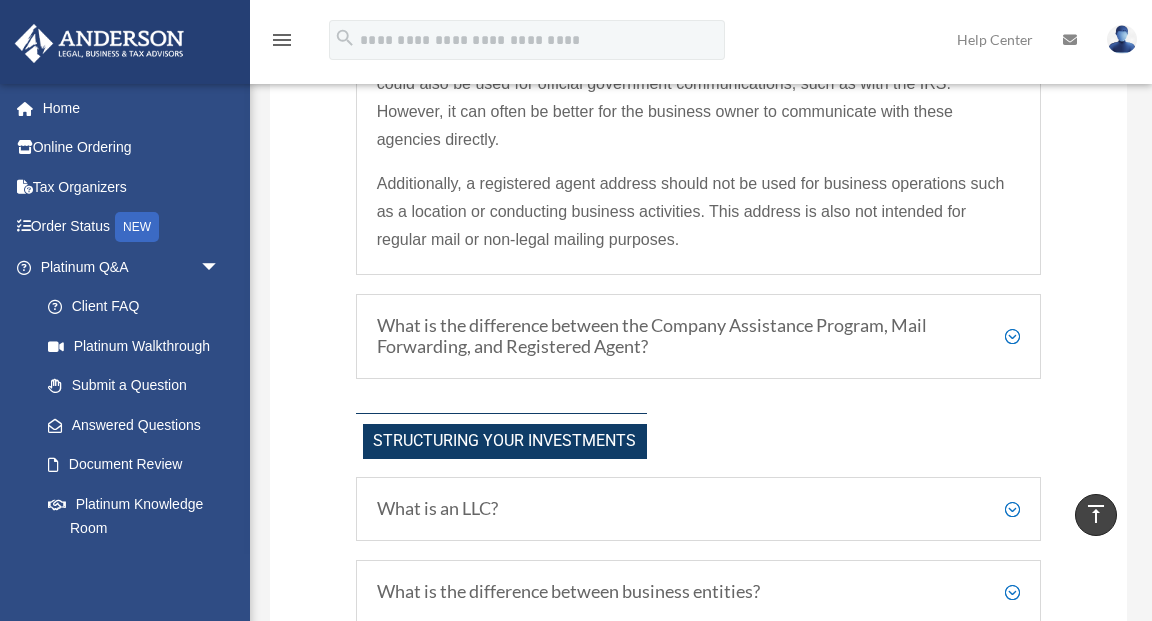 scroll, scrollTop: 922, scrollLeft: 0, axis: vertical 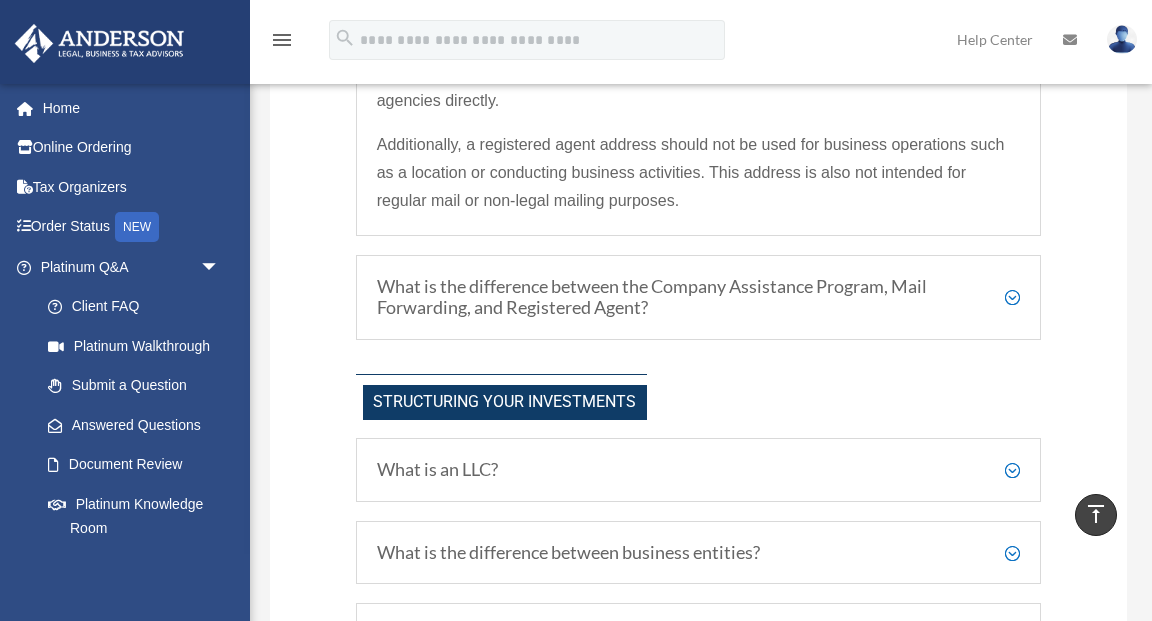 click on "What is the difference between the Company Assistance Program, Mail Forwarding, and Registered Agent?" at bounding box center (699, 297) 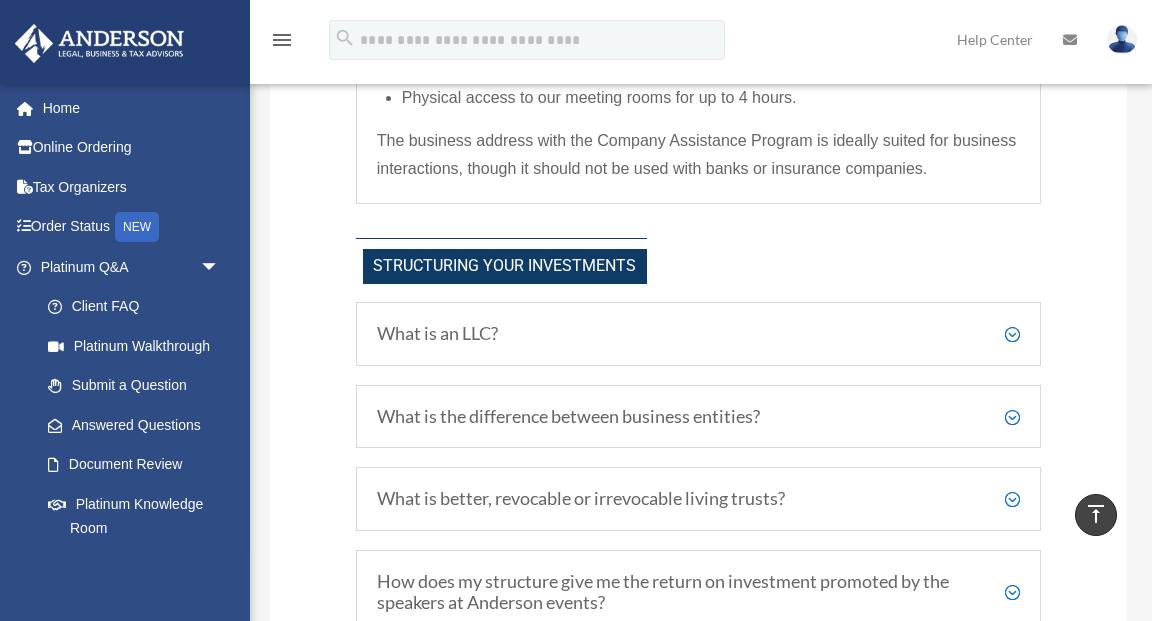 scroll, scrollTop: 1175, scrollLeft: 0, axis: vertical 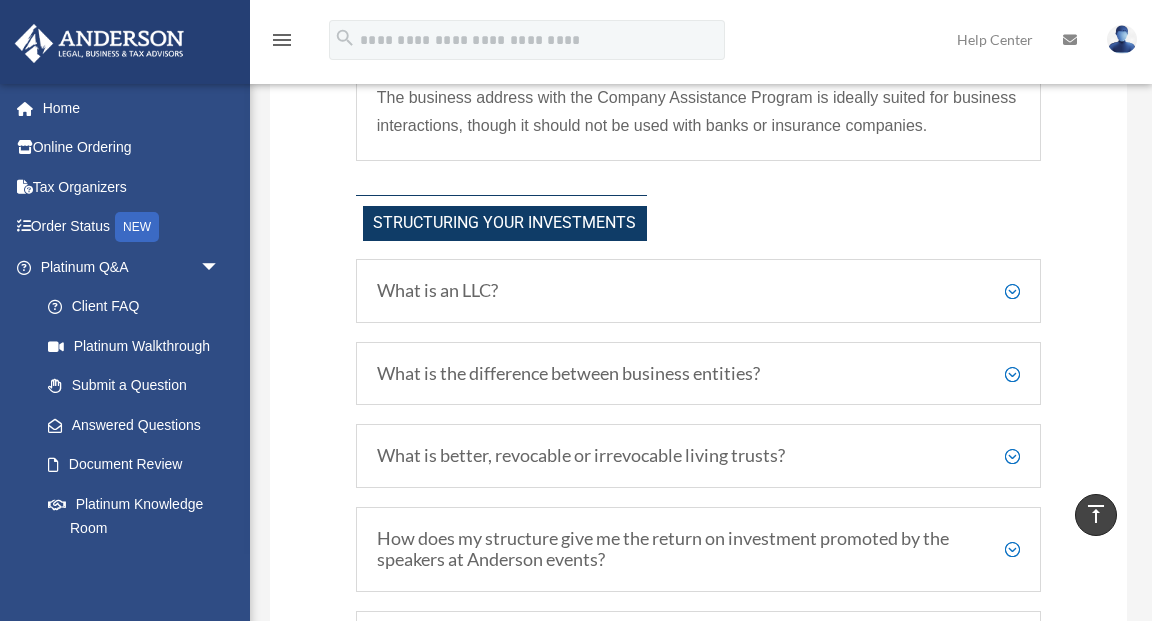 click on "What is an LLC?" at bounding box center (699, 291) 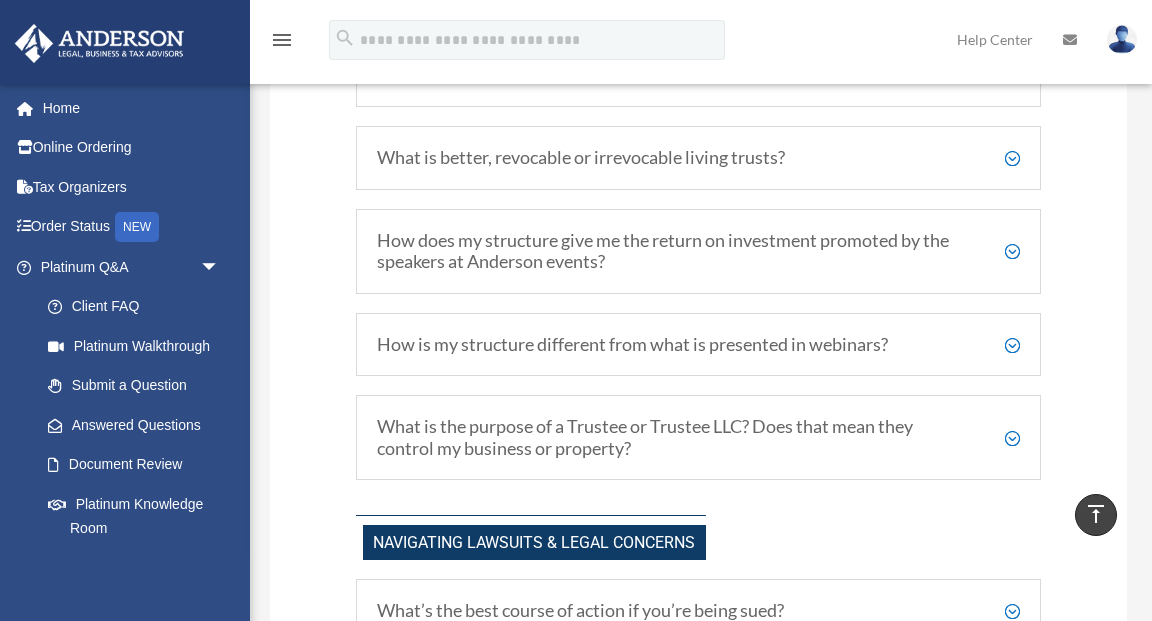 scroll, scrollTop: 1846, scrollLeft: 0, axis: vertical 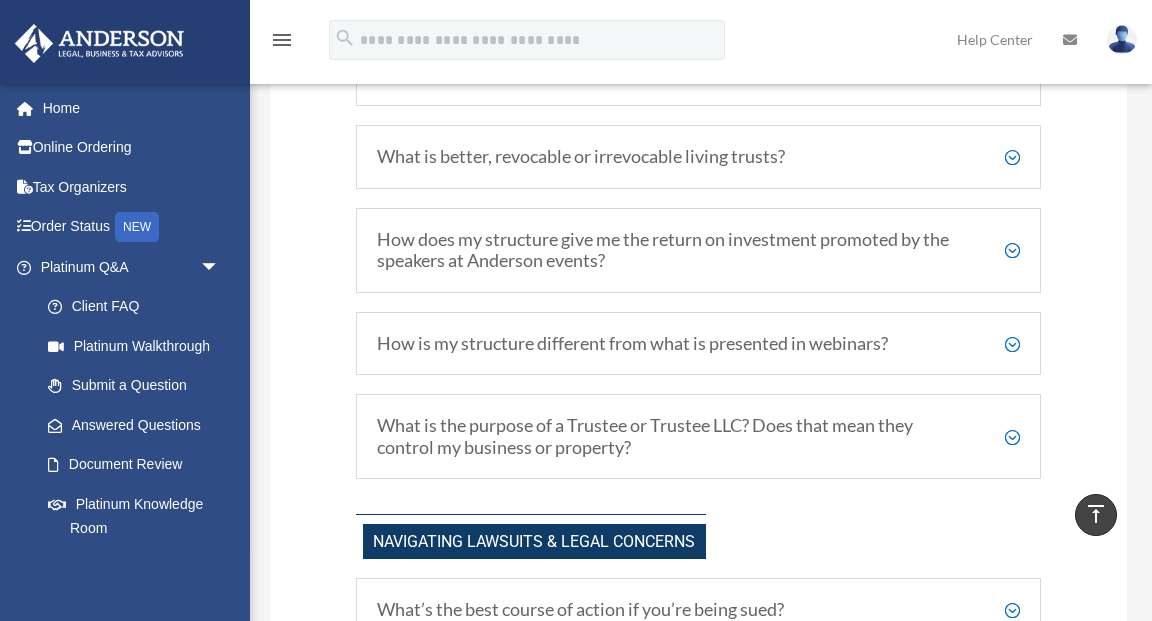 click on "How does my structure give me the return on investment promoted by the speakers at Anderson events?" at bounding box center (699, 250) 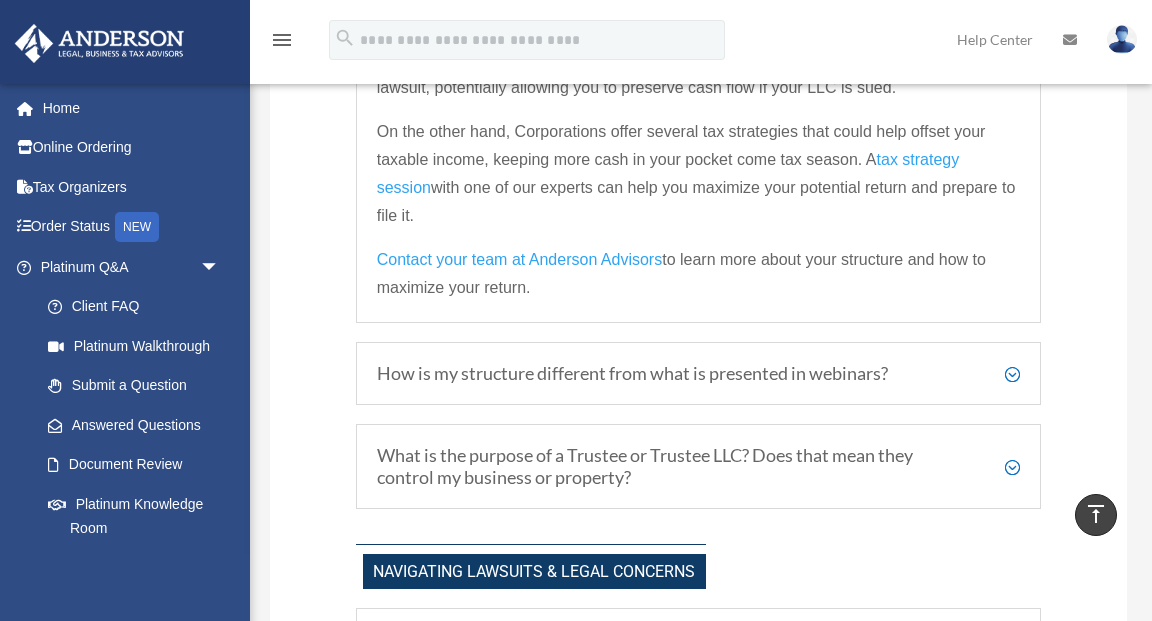 scroll, scrollTop: 1790, scrollLeft: 0, axis: vertical 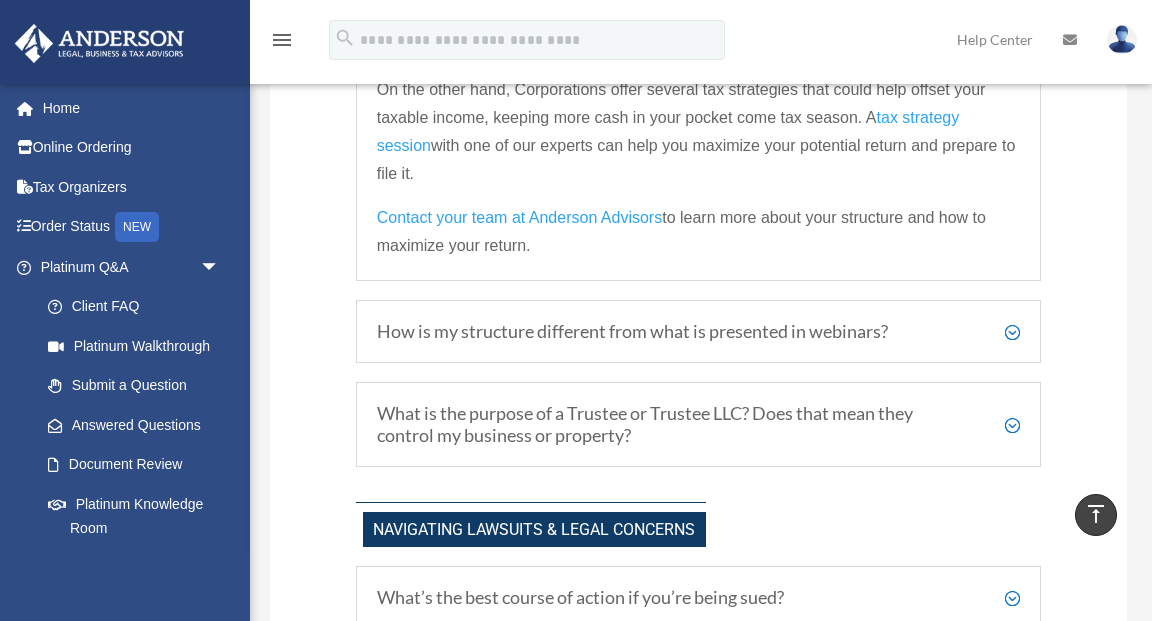 click on "How is my structure different from what is presented in webinars?" at bounding box center (699, 332) 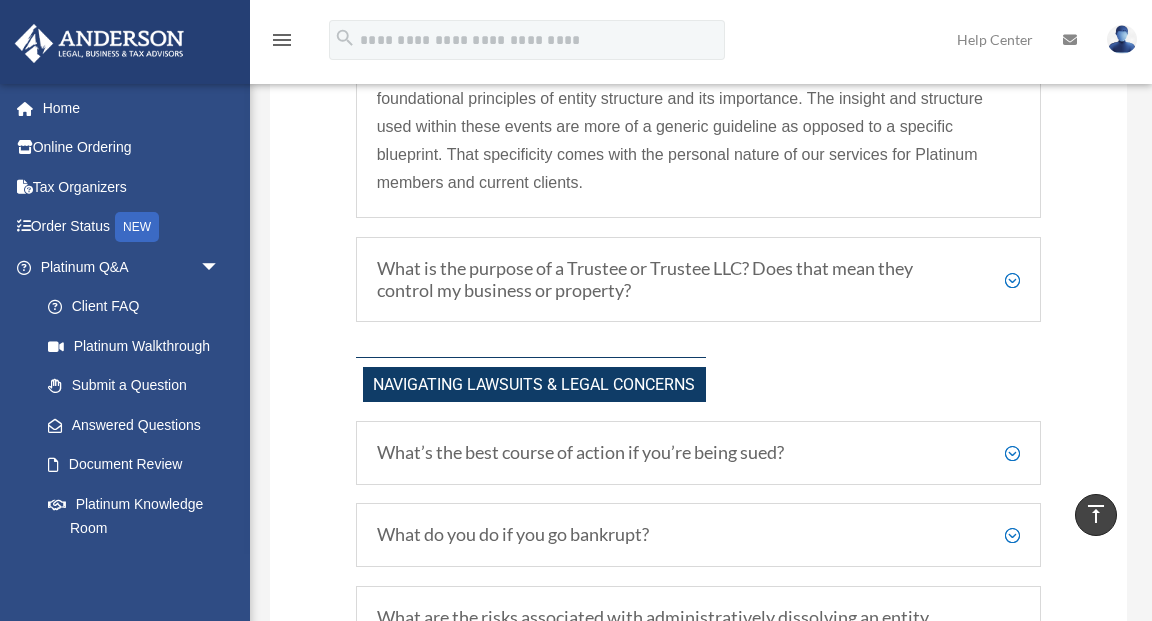 scroll, scrollTop: 1986, scrollLeft: 0, axis: vertical 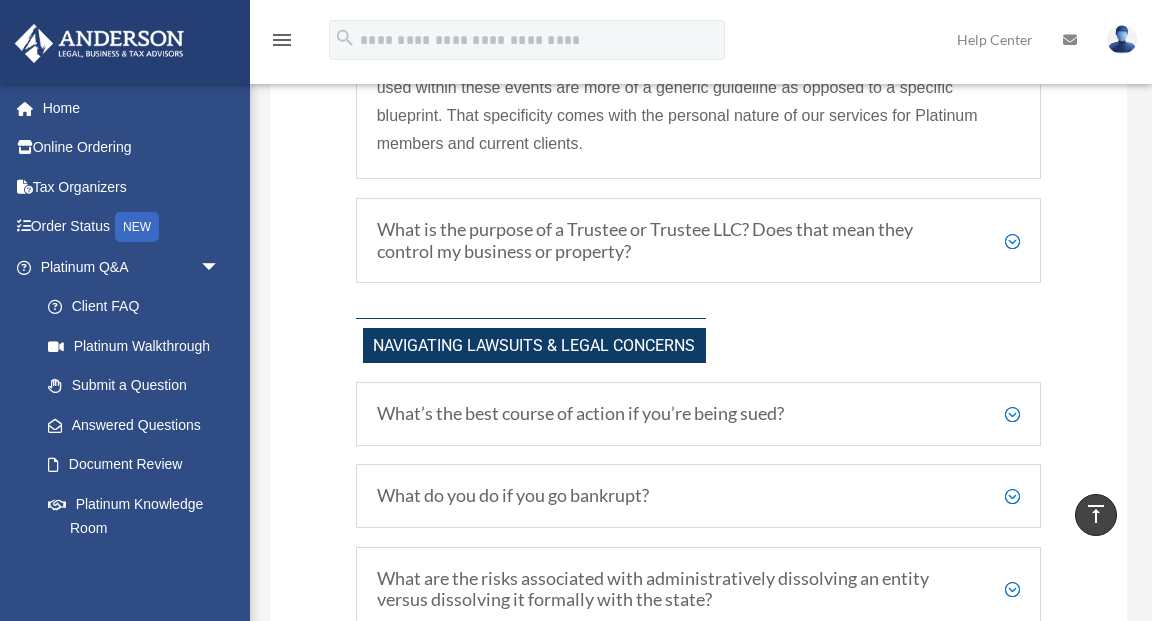 click on "What is the purpose of a Trustee or Trustee LLC? Does that mean they control my business or property?" at bounding box center [699, 240] 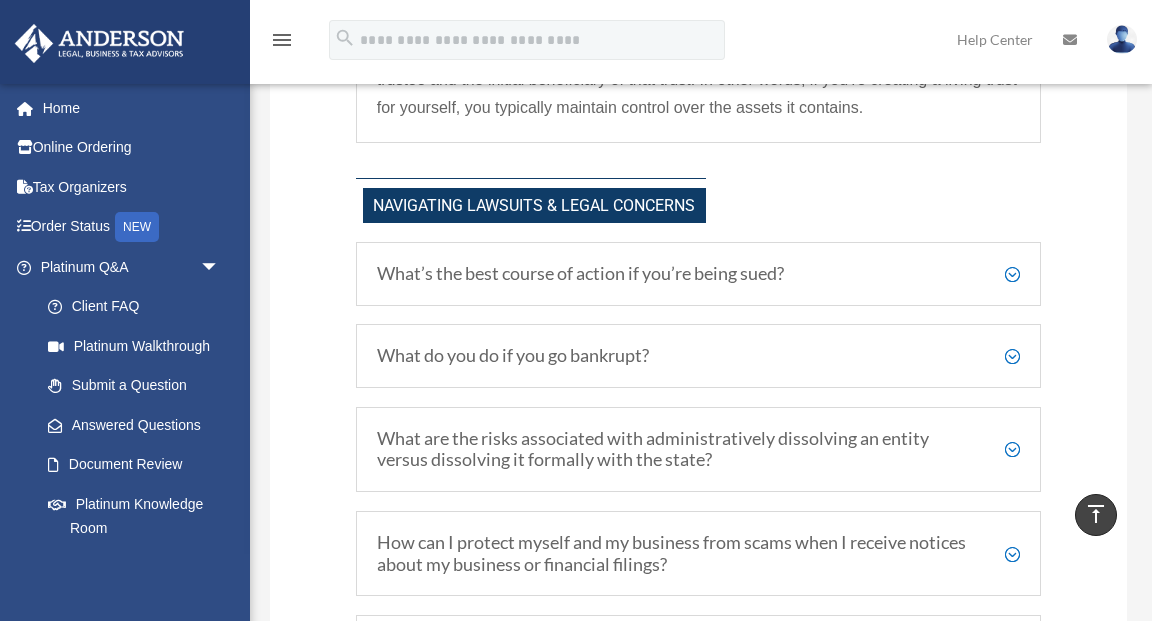 scroll, scrollTop: 2040, scrollLeft: 0, axis: vertical 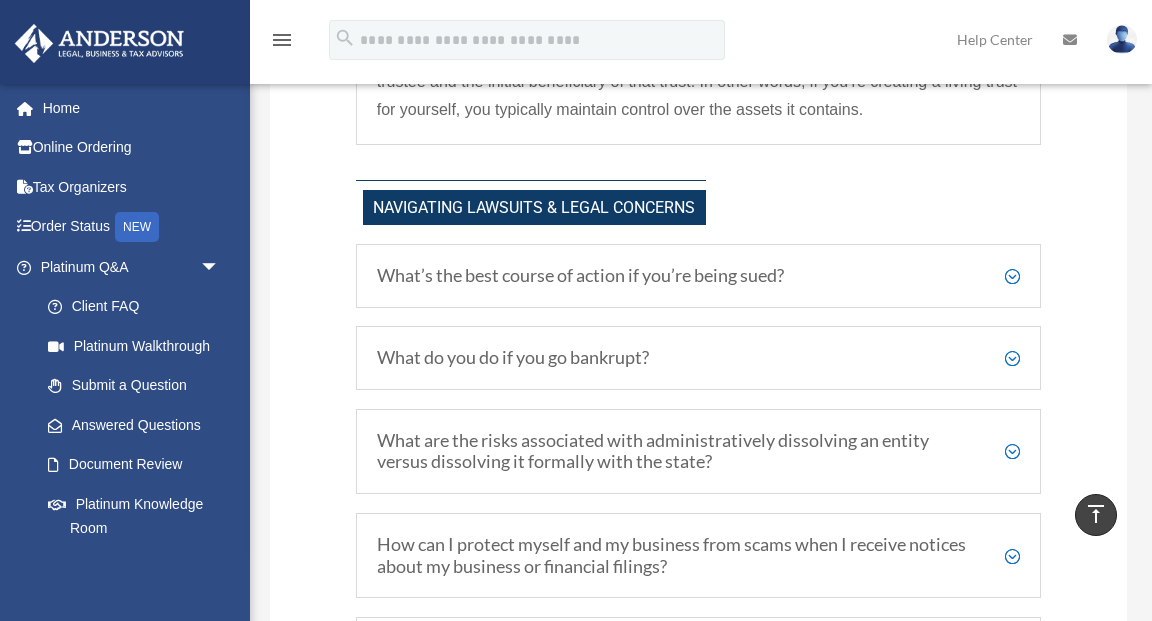 click on "What’s the best course of action if you’re being sued?" at bounding box center [699, 276] 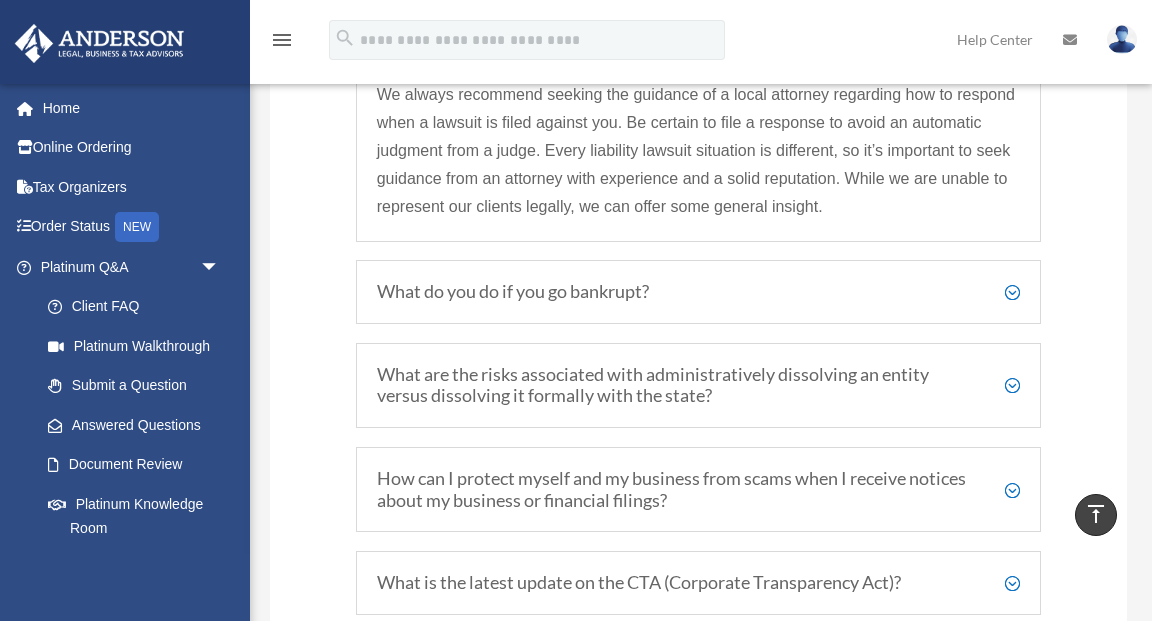scroll, scrollTop: 2405, scrollLeft: 0, axis: vertical 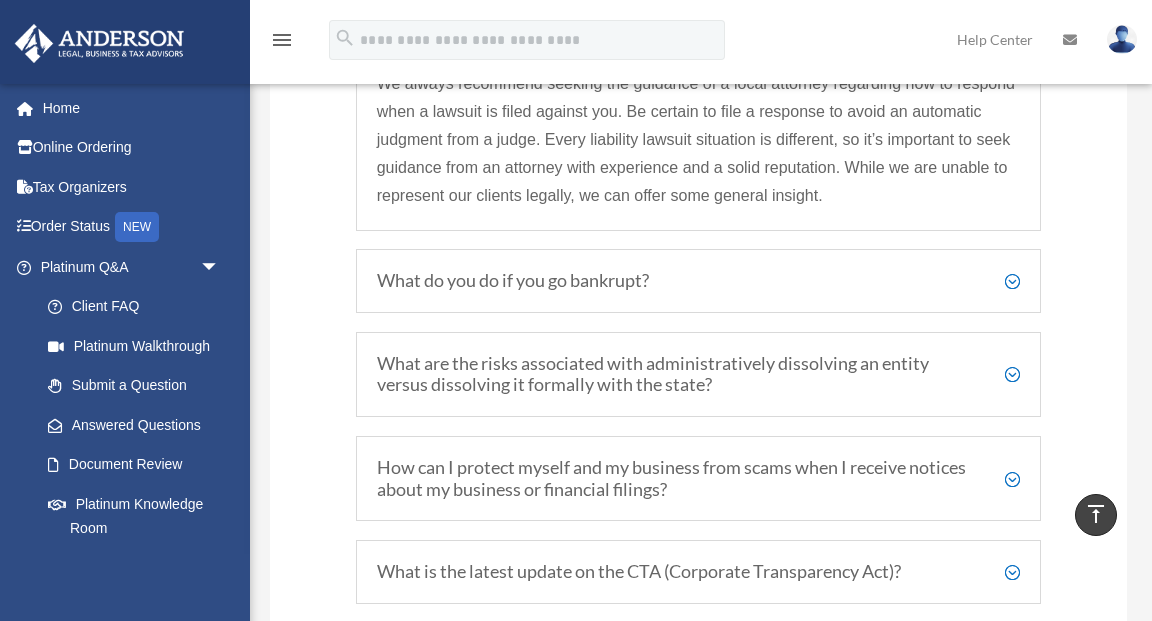 click on "What do you do if you go bankrupt?" at bounding box center (699, 281) 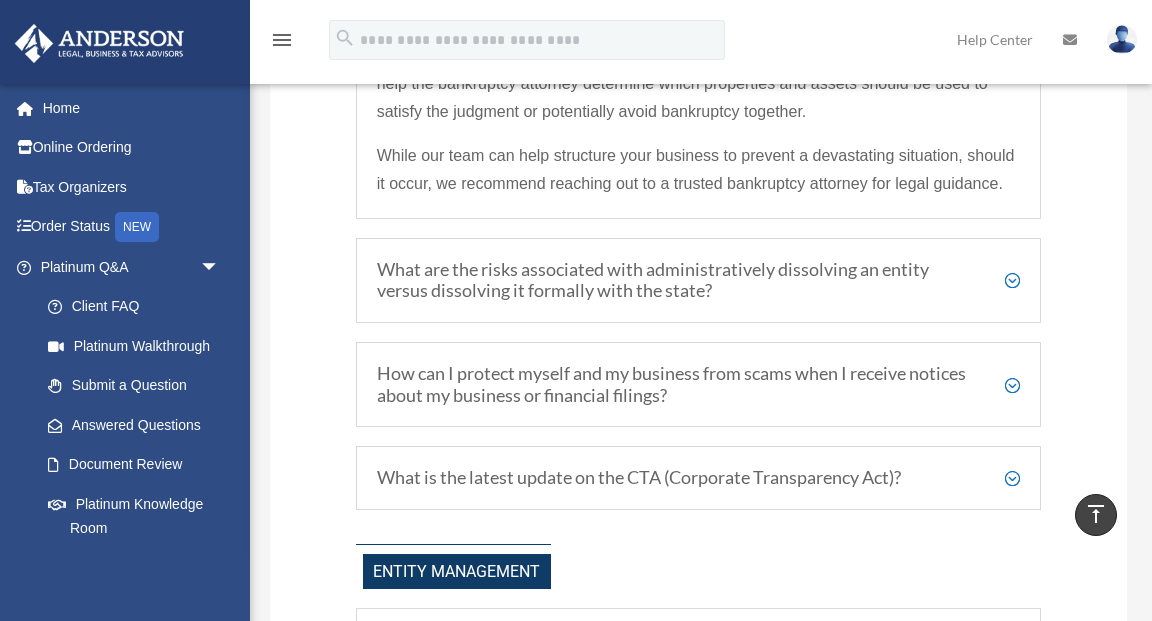 scroll, scrollTop: 2446, scrollLeft: 0, axis: vertical 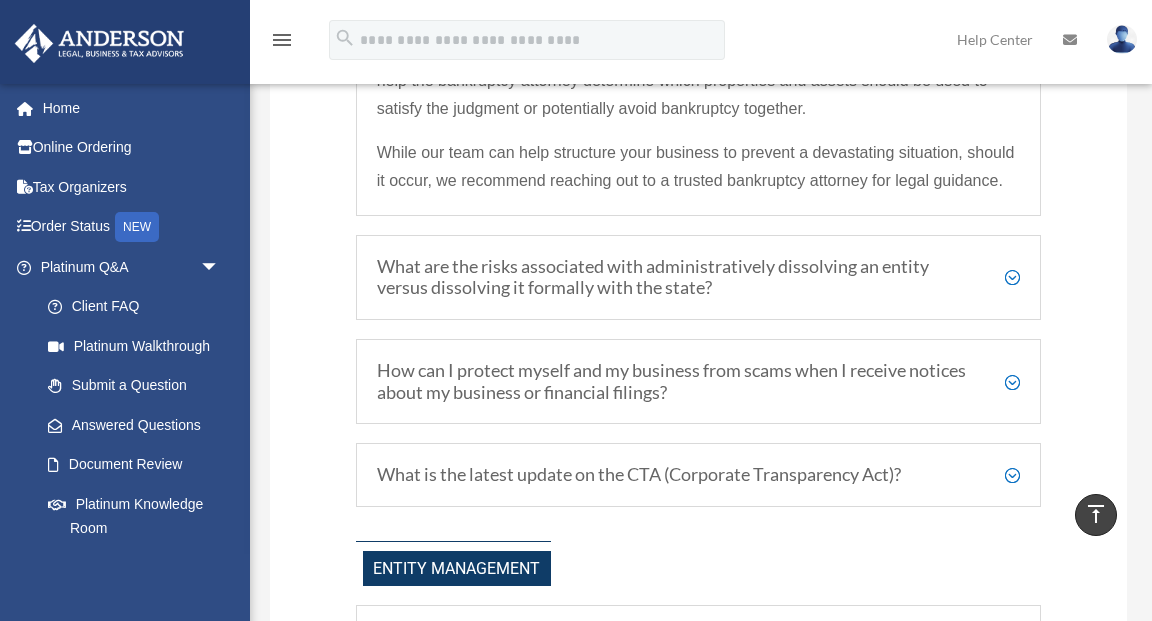 click on "What are the risks associated with administratively dissolving an entity versus dissolving it formally with the state?" at bounding box center (699, 277) 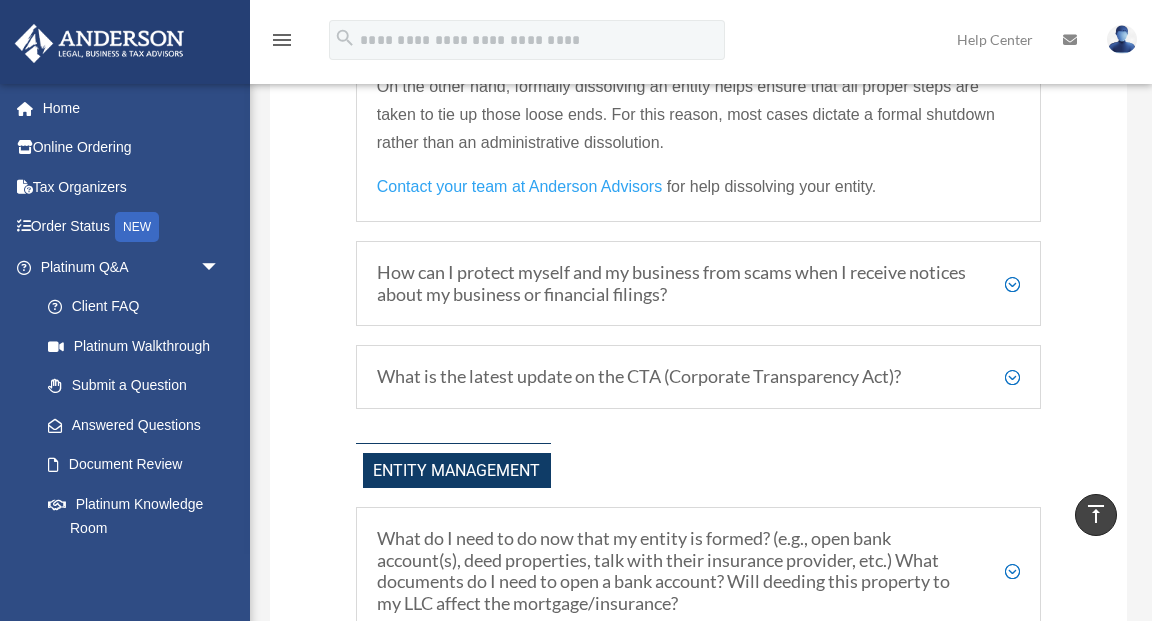 scroll, scrollTop: 2653, scrollLeft: 0, axis: vertical 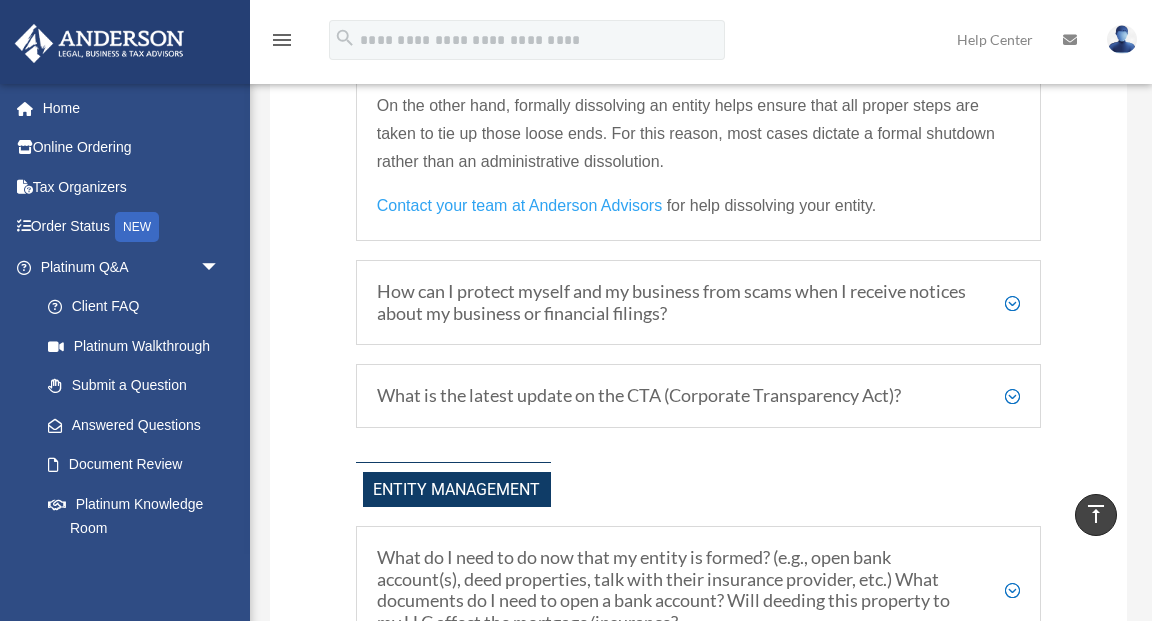 click on "What is the latest update on the CTA (Corporate Transparency Act)?" at bounding box center [699, 396] 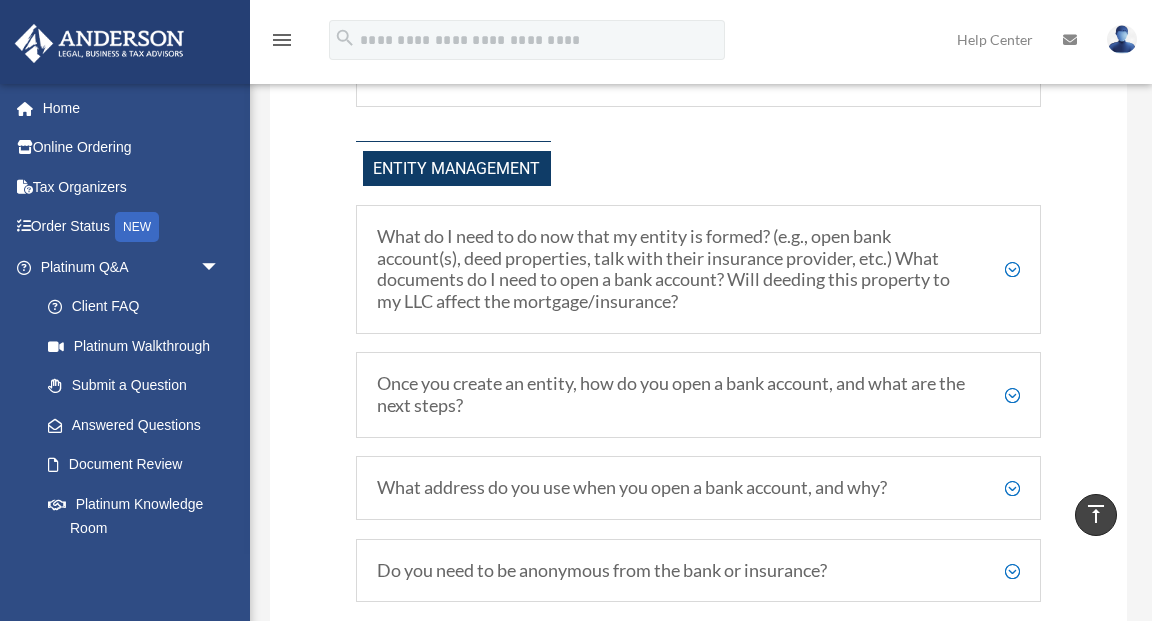 scroll, scrollTop: 2761, scrollLeft: 0, axis: vertical 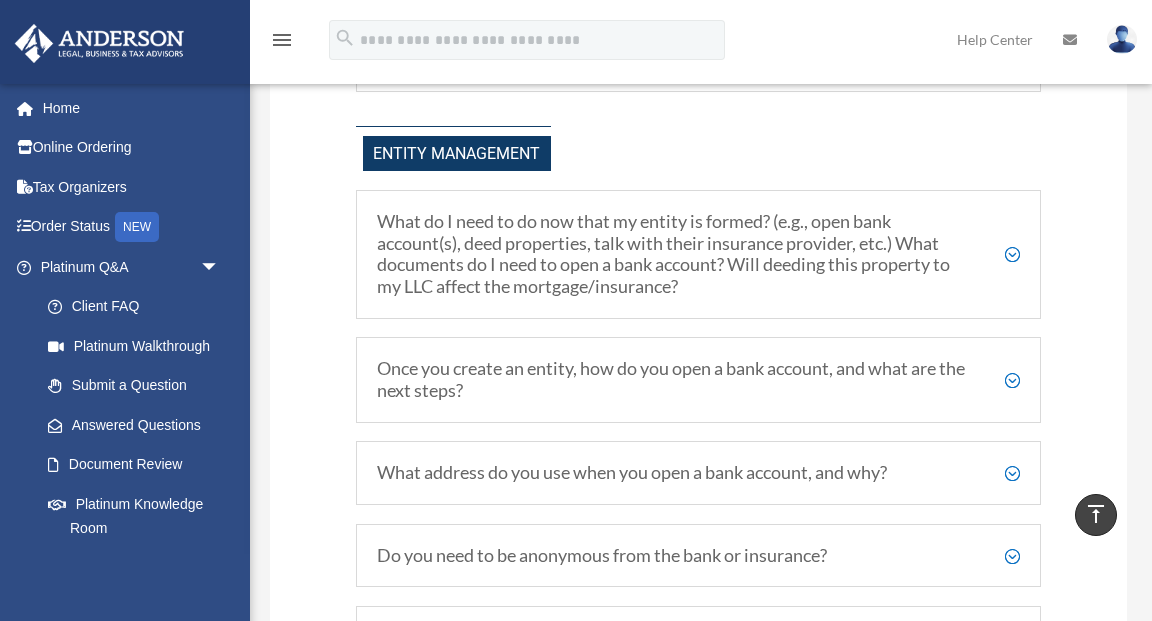 click on "What do I need to do now that my entity is formed? (e.g., open bank account(s), deed properties, talk with their insurance provider, etc.) What documents do I need to open a bank account? Will deeding this property to my LLC affect the mortgage/insurance?" at bounding box center (699, 254) 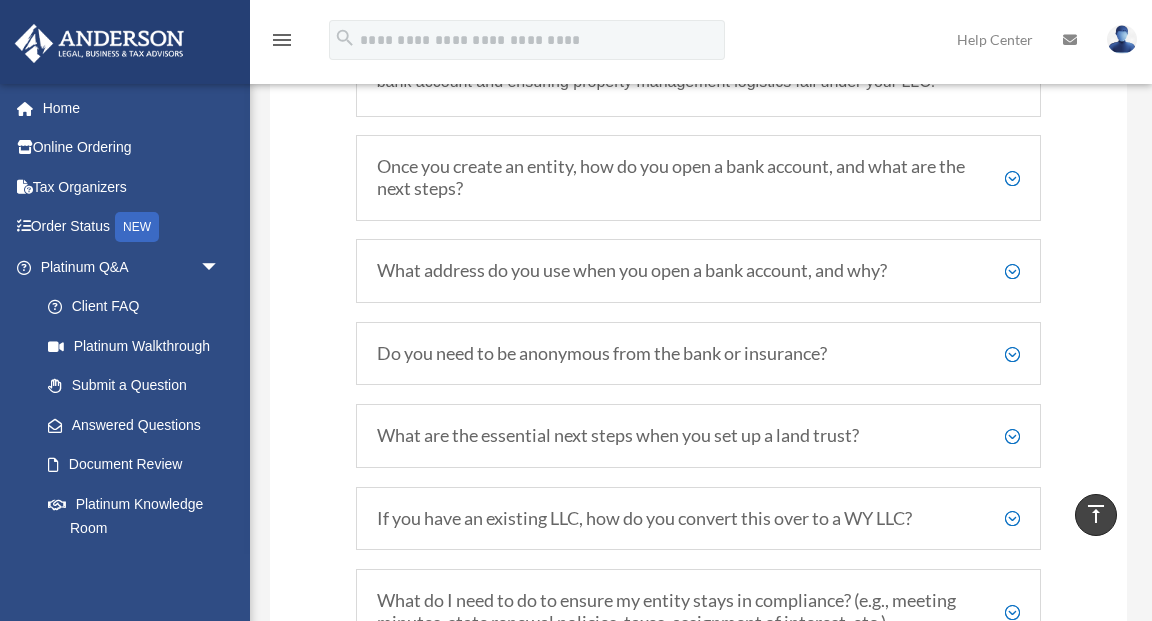 scroll, scrollTop: 3329, scrollLeft: 0, axis: vertical 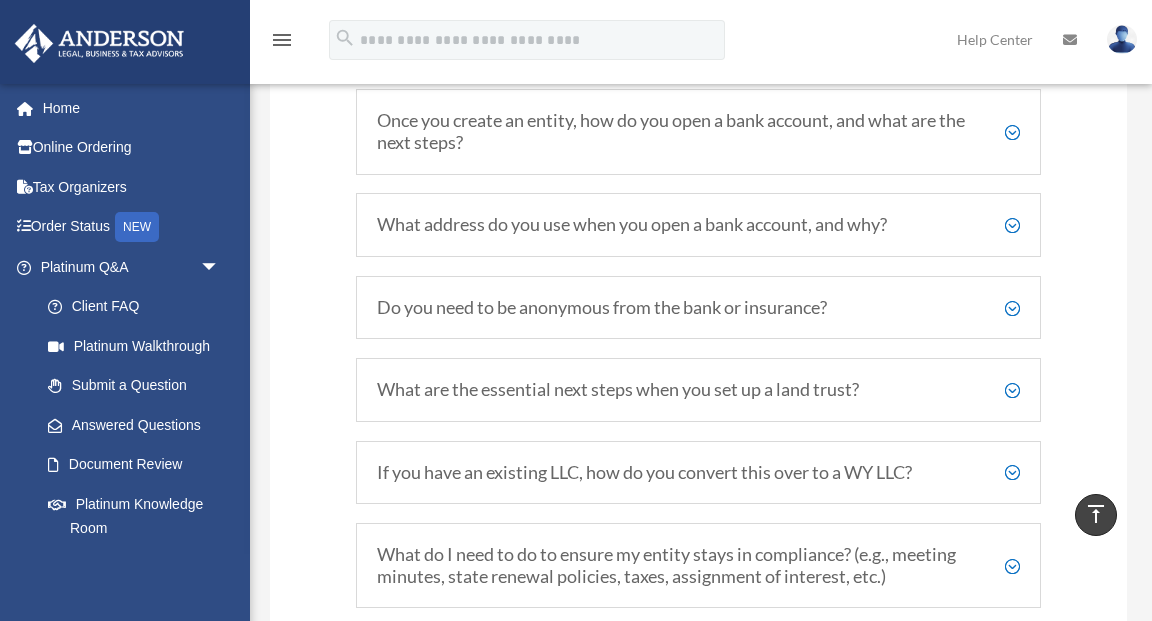 click on "Once you create an entity, how do you open a bank account, and what are the next steps?" at bounding box center [699, 131] 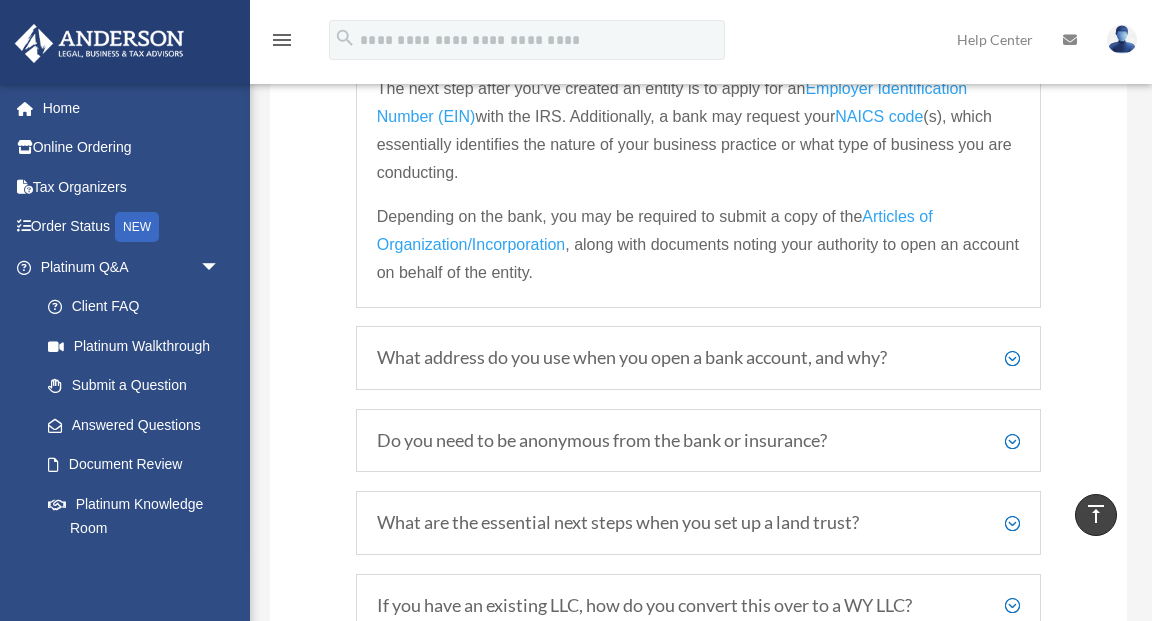 scroll, scrollTop: 3118, scrollLeft: 0, axis: vertical 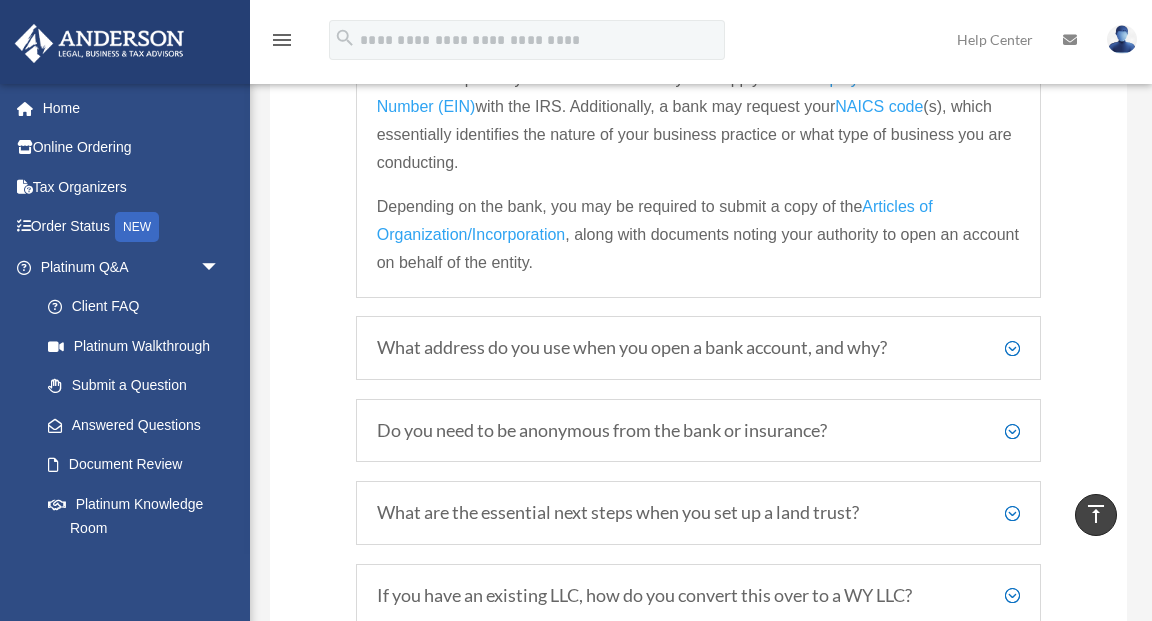 click on "What address do you use when you open a bank account, and why?
You can use your personal address. The bank requires this information for communication purposes and will protect your confidentiality. Using your personal address can be more convenient and help subvert potential delays in essential communications for your business regarding your entity or its bank accounts." at bounding box center [699, 348] 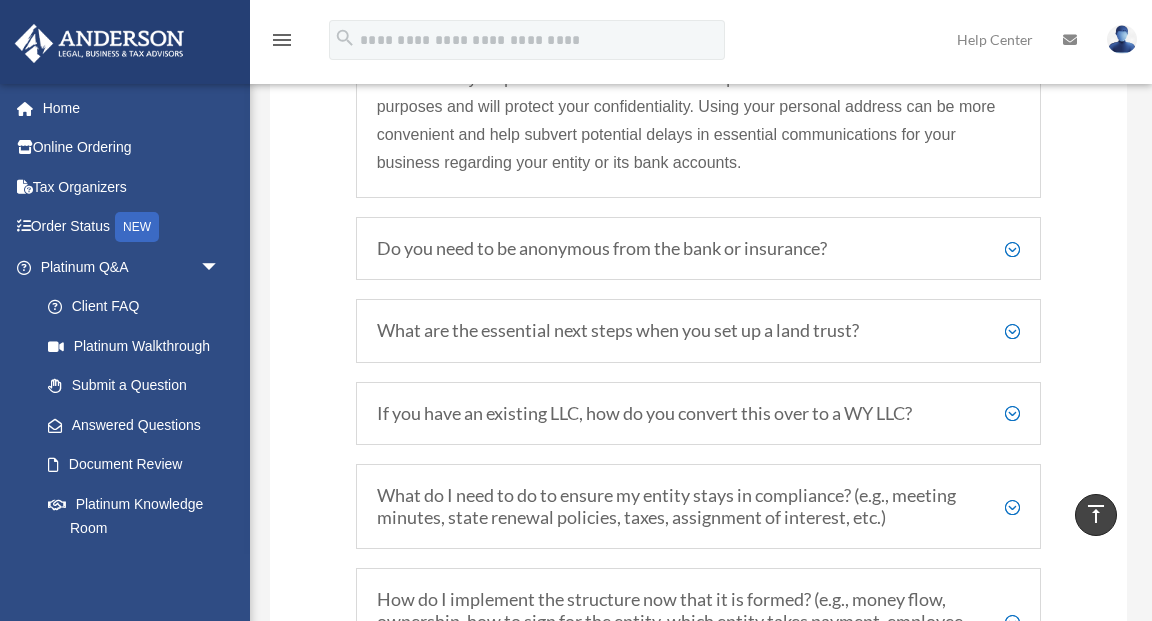 scroll, scrollTop: 3202, scrollLeft: 0, axis: vertical 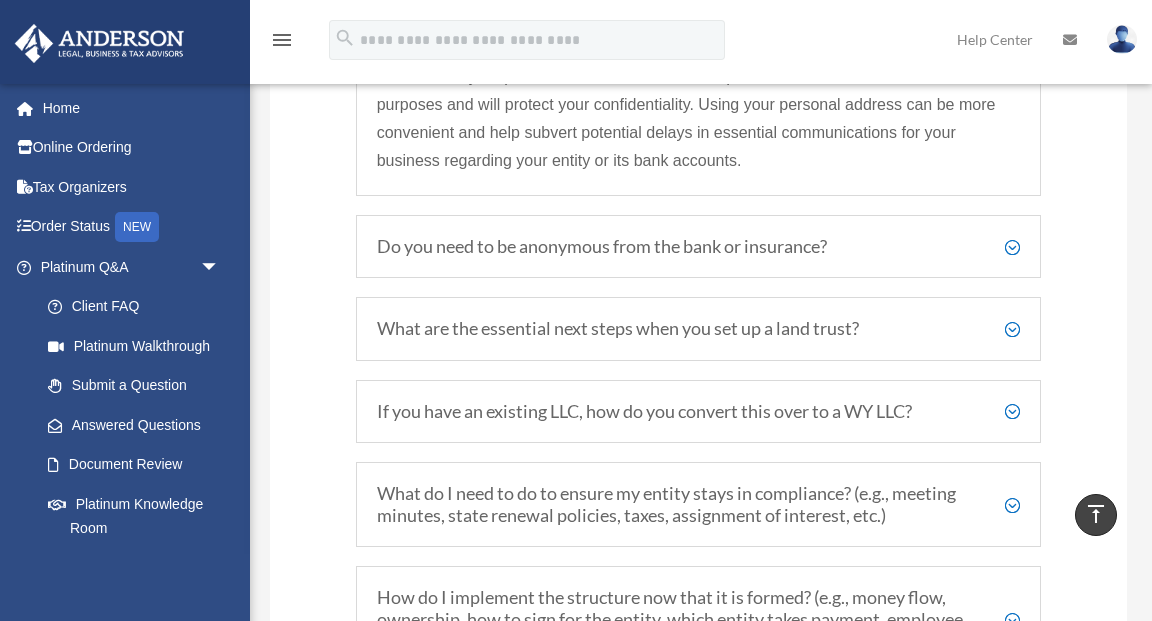 click on "Do you need to be anonymous from the bank or insurance?" at bounding box center [699, 247] 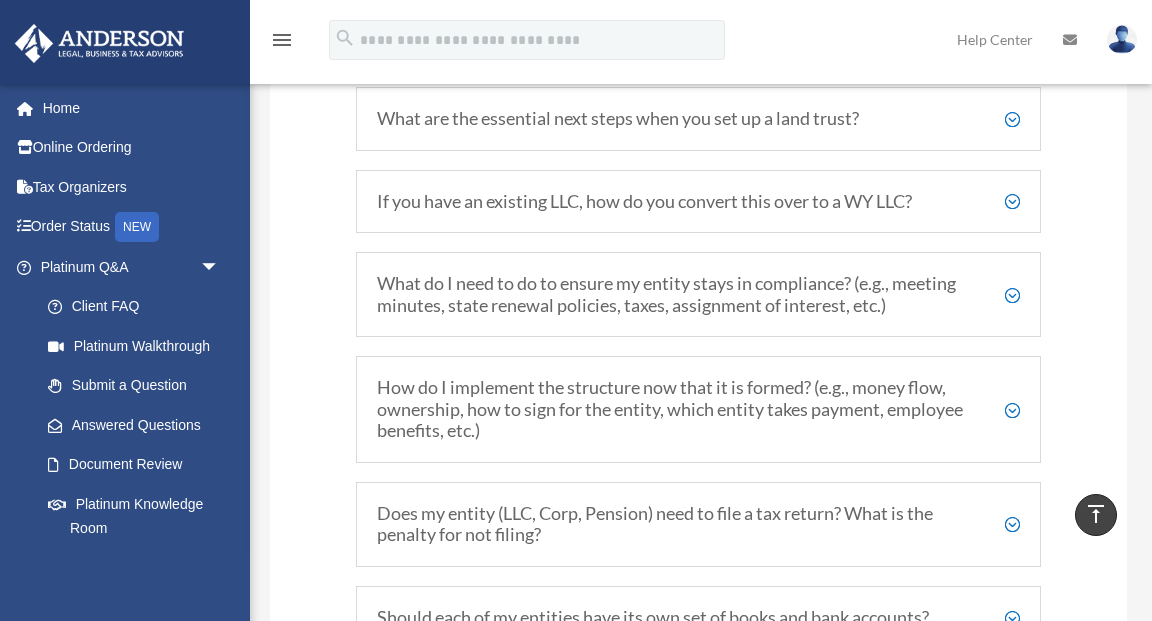 scroll, scrollTop: 3506, scrollLeft: 0, axis: vertical 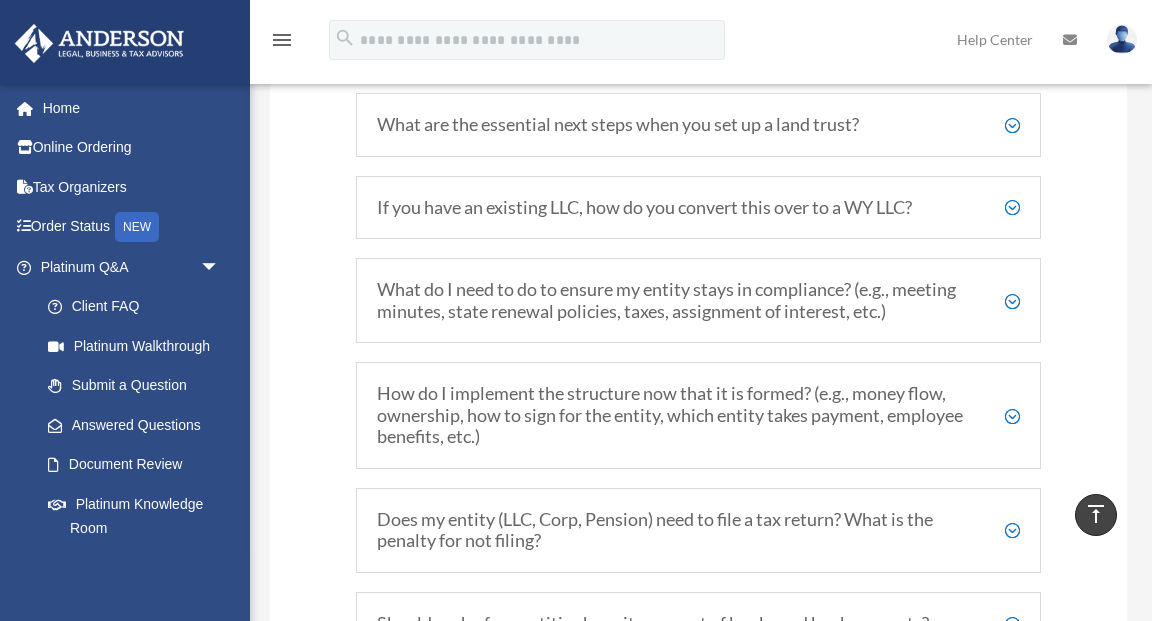click on "What are the essential next steps when you set up a land trust?" at bounding box center (699, 125) 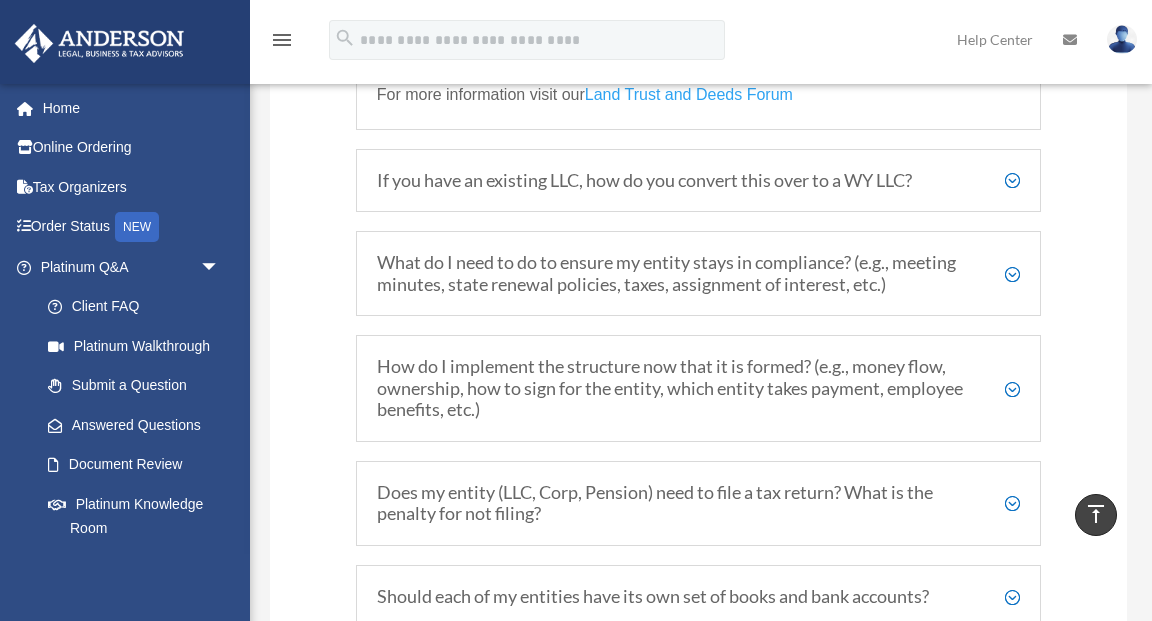 scroll, scrollTop: 3612, scrollLeft: 0, axis: vertical 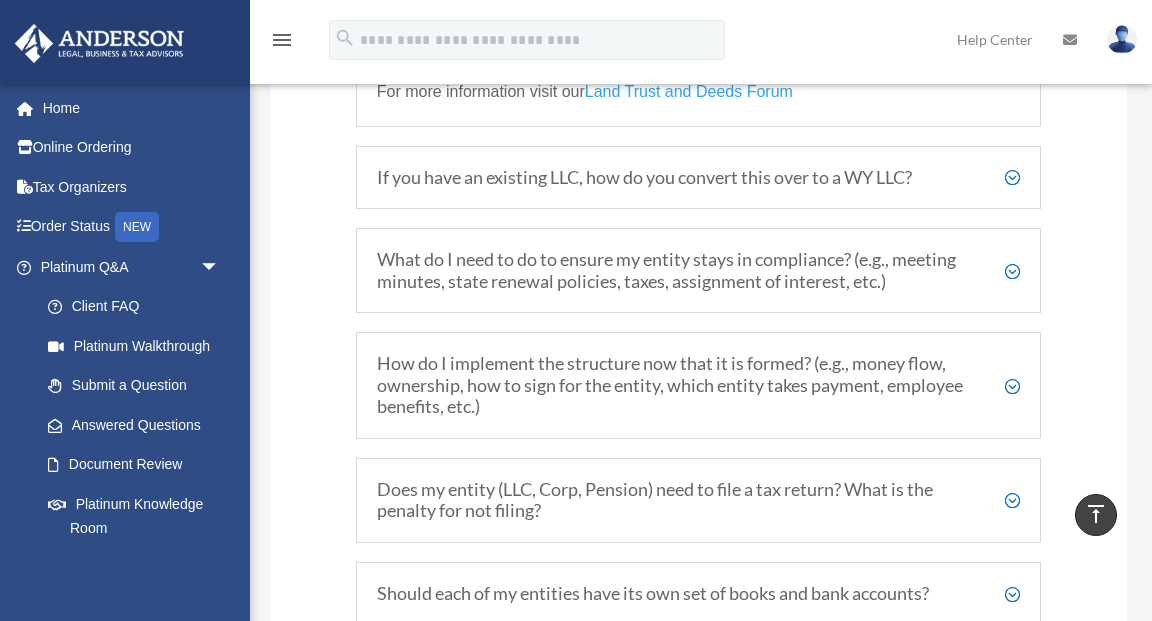 click on "If you have an existing LLC, how do you convert this over to a WY LLC?" at bounding box center (699, 178) 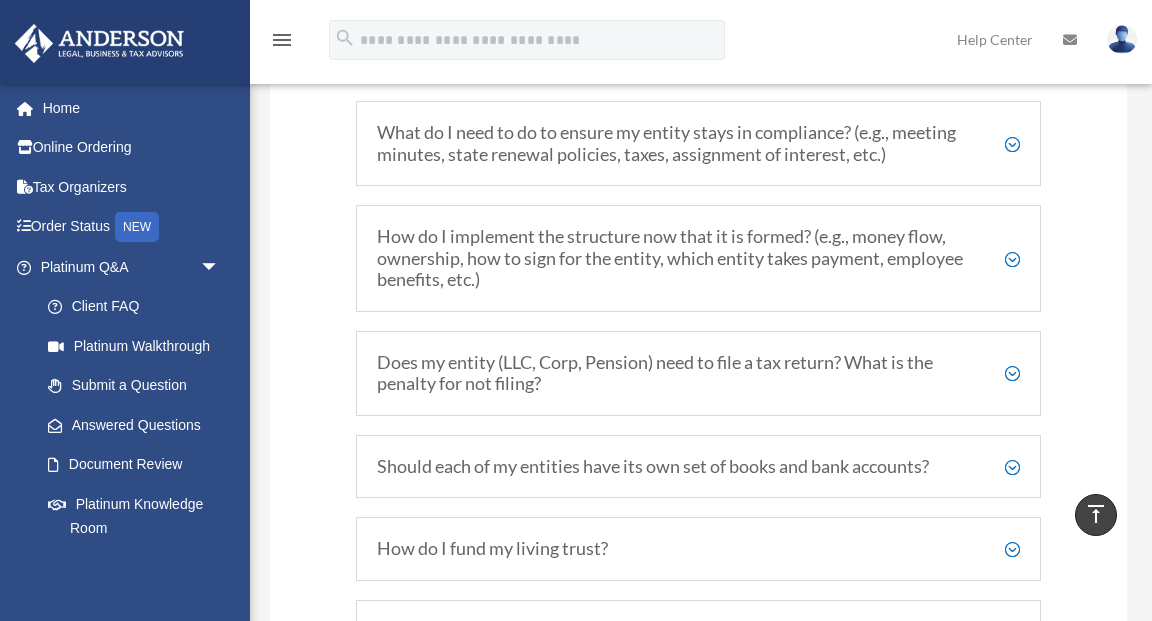 scroll, scrollTop: 4080, scrollLeft: 0, axis: vertical 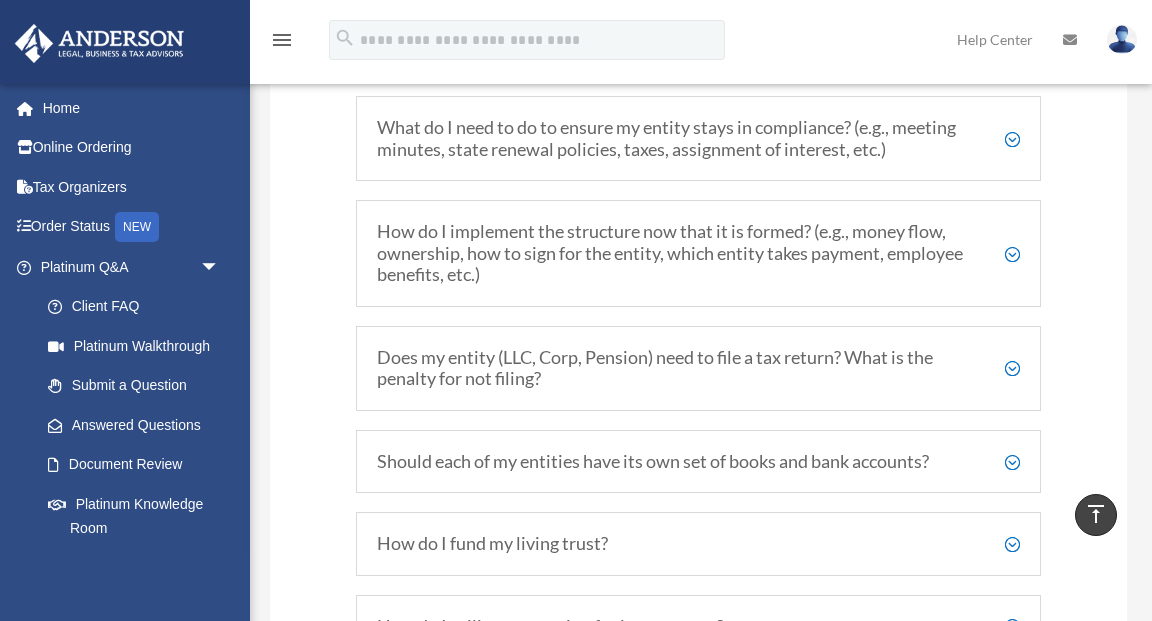click on "Does my entity (LLC, Corp, Pension) need to file a tax return? What is the penalty for not filing?
No matter what your business structure, every entity must file a separate  tax return  with the IRS. The only exception to this rule is a Disregarded LLC, as this is a sole proprietorship rather than a member-managed one.
If you fail to file with the IRS, the government can file a tax lien, impose fines for not filing, and potentially place a freeze on your assets. The state government can also impose these punishments, eventually administratively dissolving your entity if the returns are never filed." at bounding box center (699, 368) 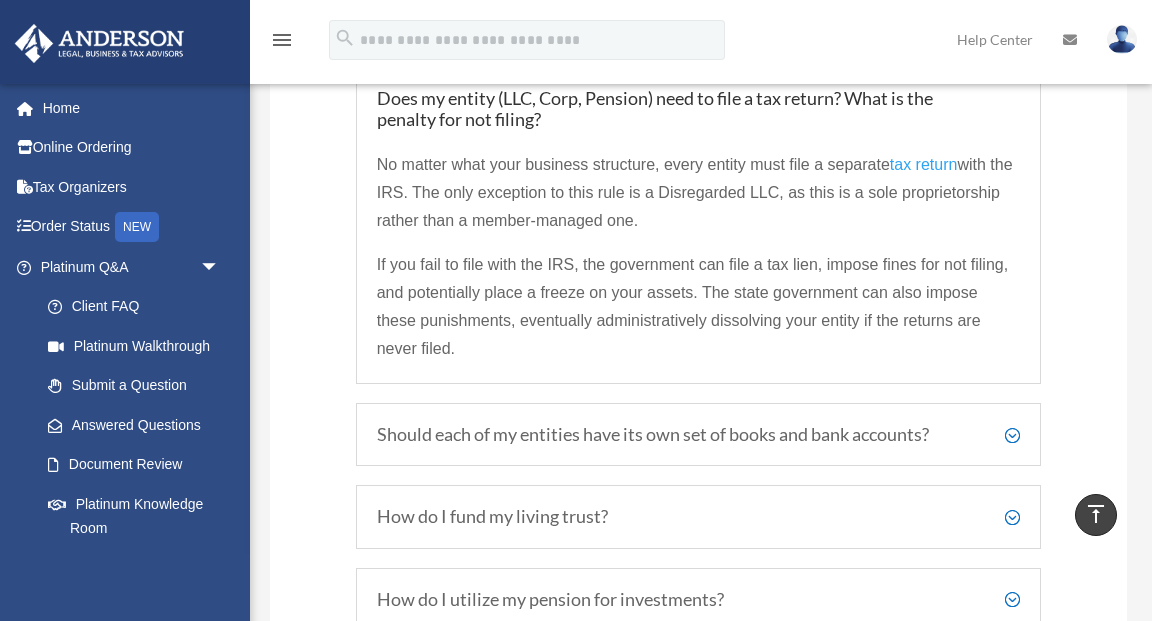 scroll, scrollTop: 3703, scrollLeft: 0, axis: vertical 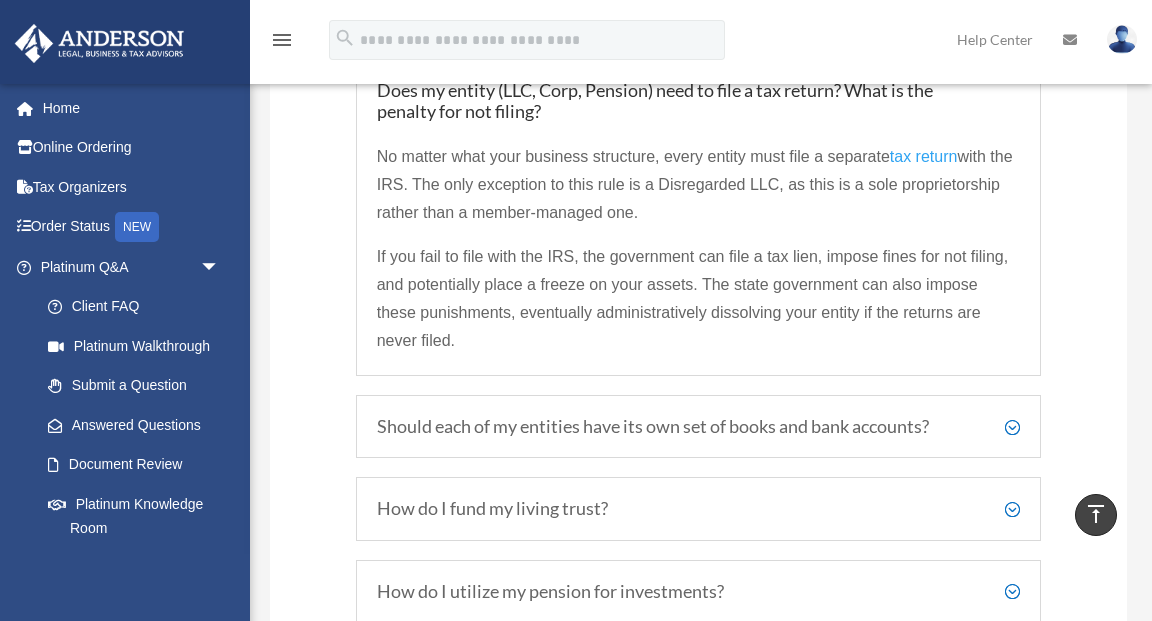 click on "Should each of my entities have its own set of books and bank accounts?" at bounding box center [699, 427] 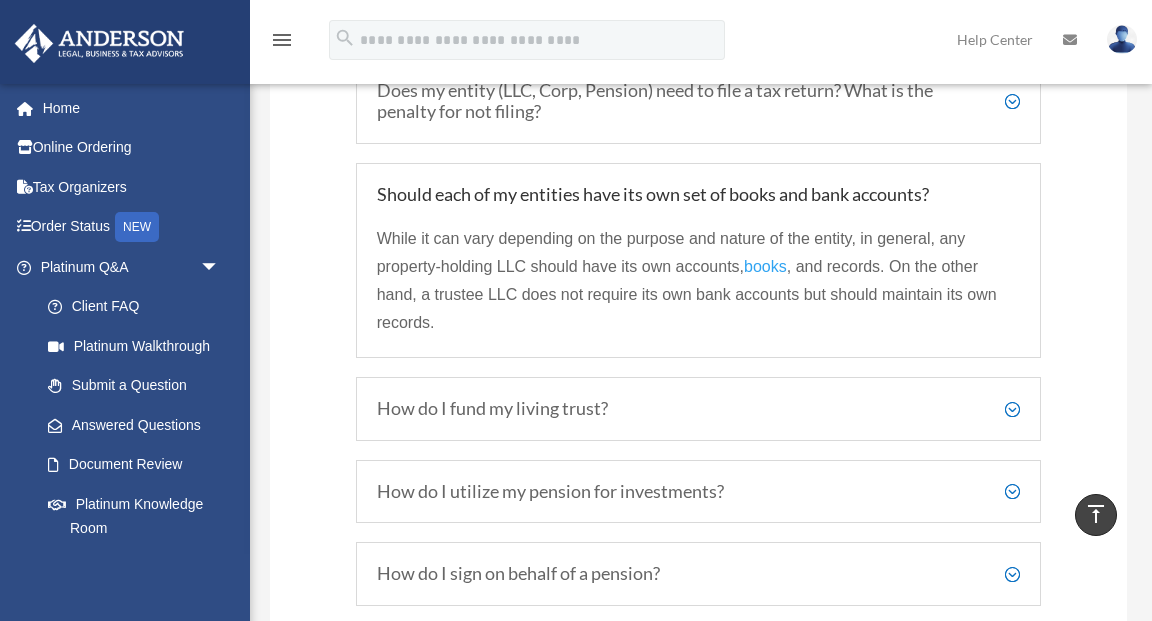 click on "How do I fund my living trust?" at bounding box center (699, 409) 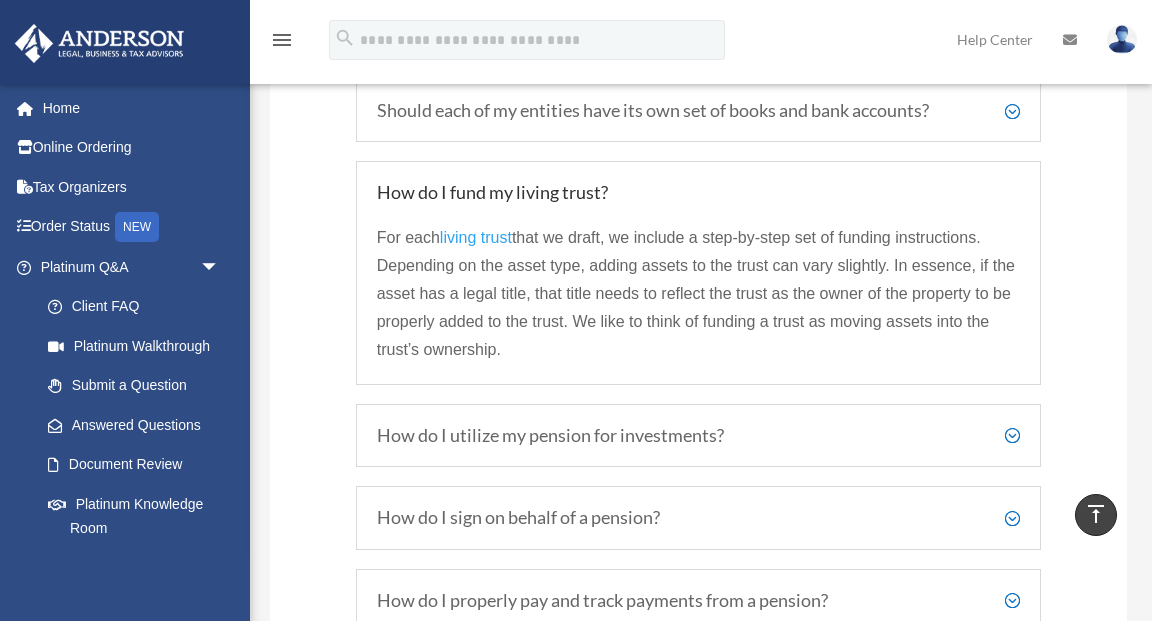scroll, scrollTop: 3802, scrollLeft: 0, axis: vertical 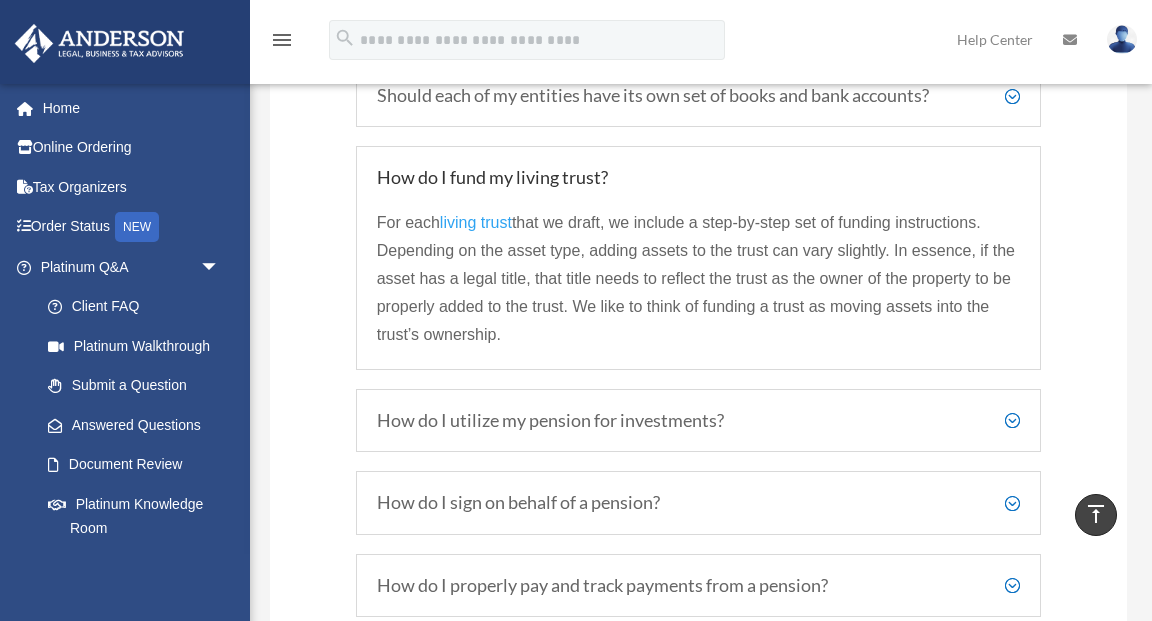 click on "How do I utilize my pension for investments?" at bounding box center (699, 421) 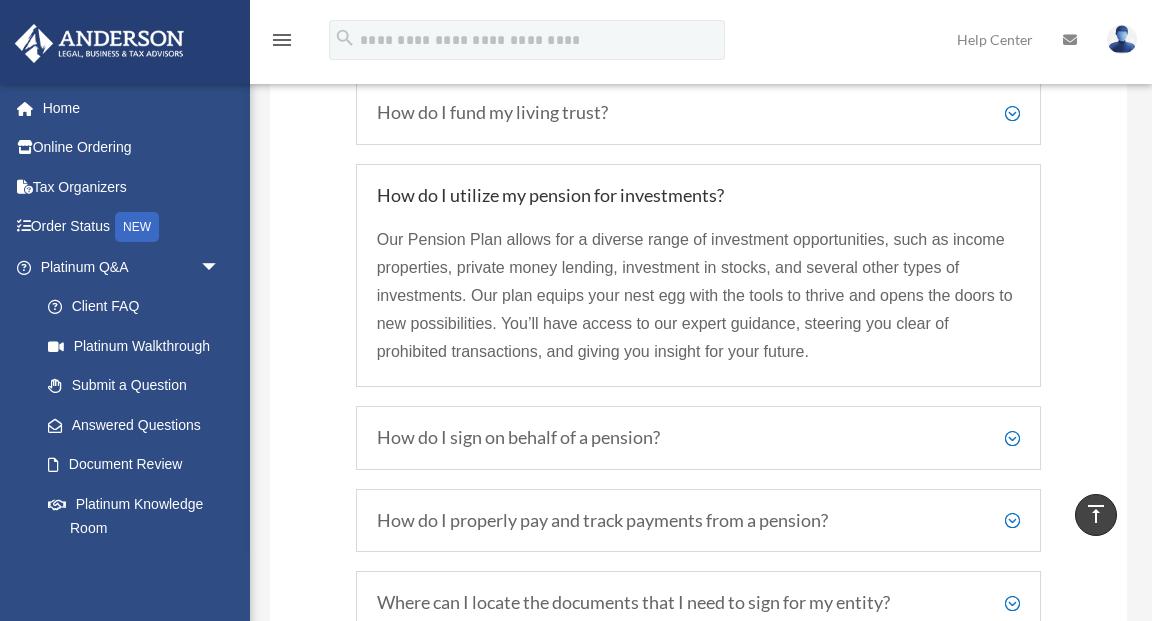 scroll, scrollTop: 3868, scrollLeft: 0, axis: vertical 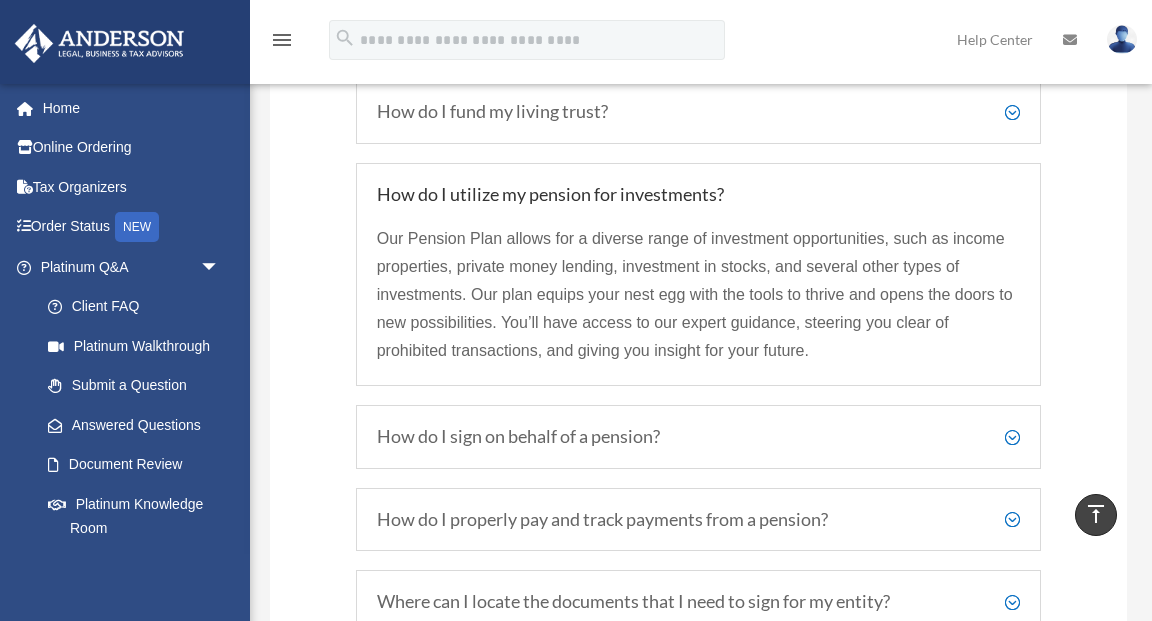 click on "How do I sign on behalf of a pension?
Instead of signing transactions for your pension with your personal name, you should sign as a trustee of the plan. Doing so can help you avoid prohibited transaction issues. For example, you would sign your name with the addition of your title as trustee of your pension." at bounding box center [699, 437] 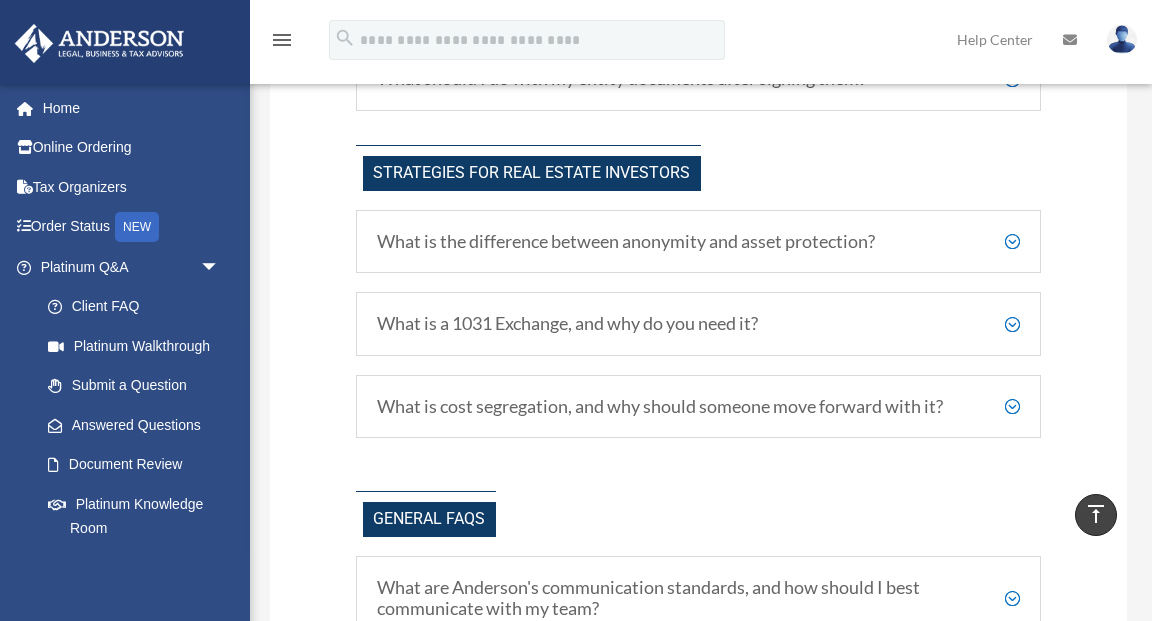 scroll, scrollTop: 4448, scrollLeft: 0, axis: vertical 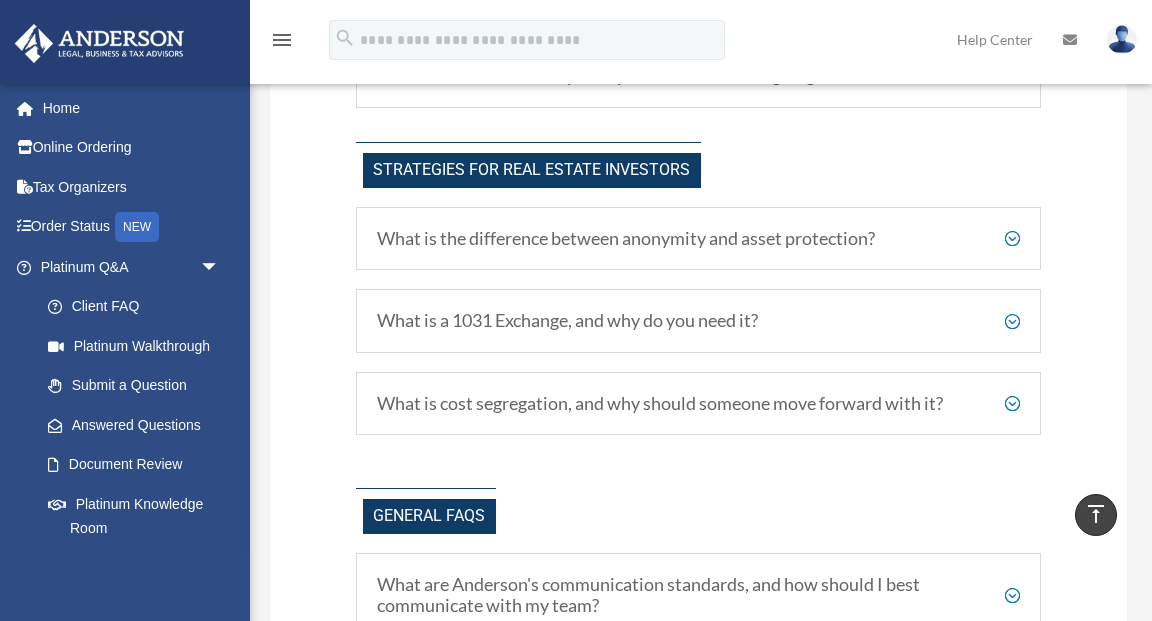 click on "What is the difference between anonymity and asset protection?" at bounding box center [699, 239] 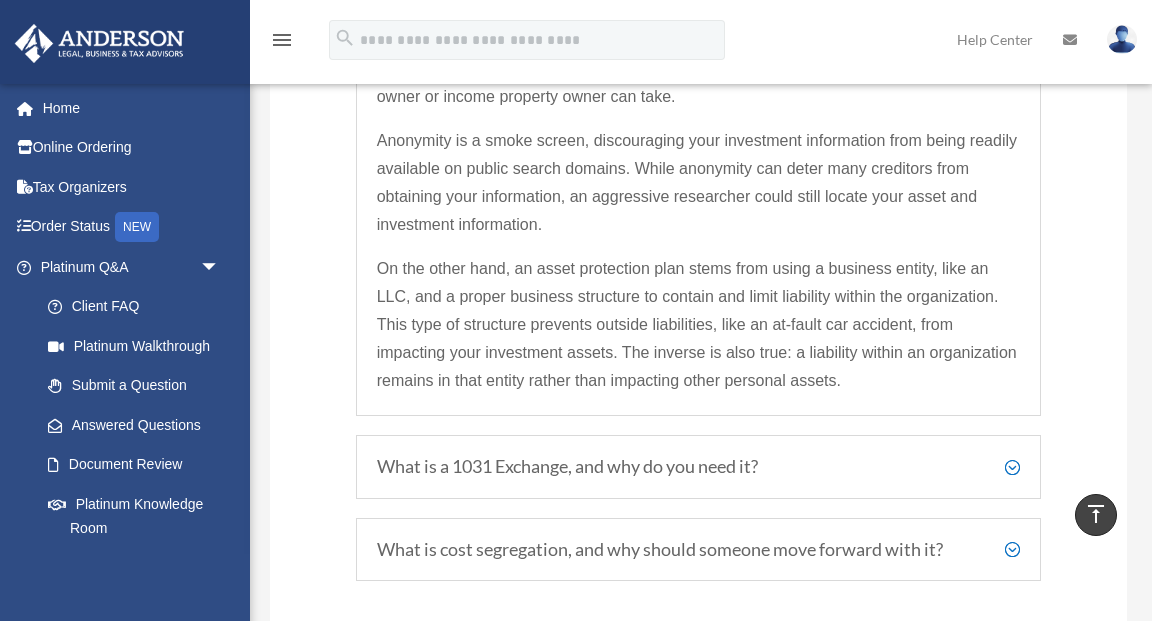 scroll, scrollTop: 4664, scrollLeft: 0, axis: vertical 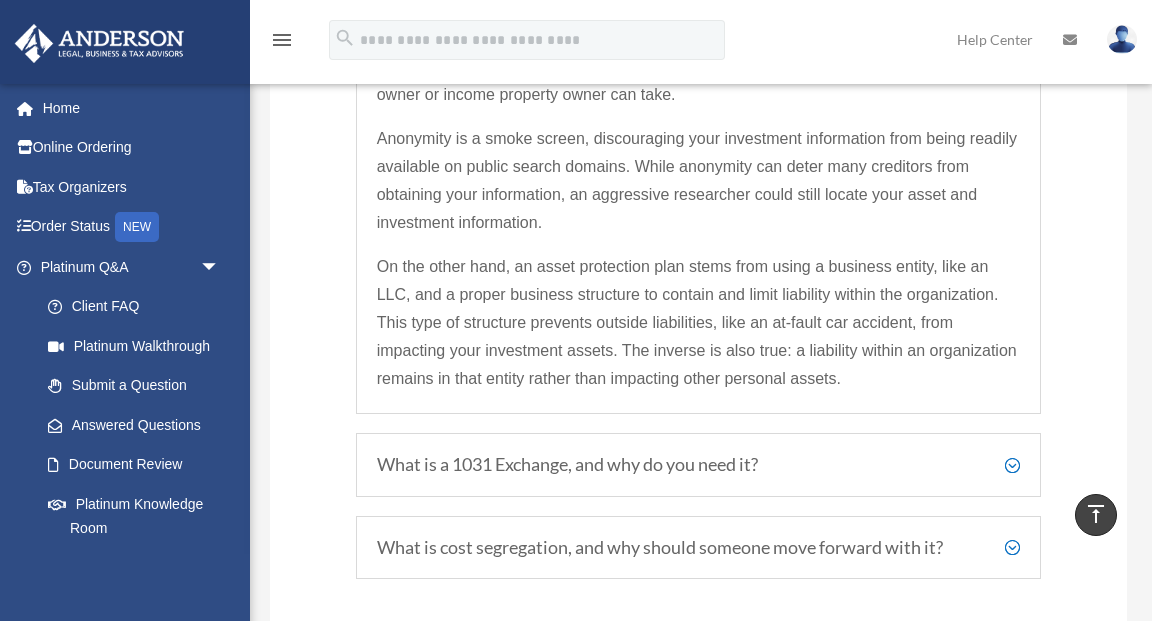 click on "What is a 1031 Exchange, and why do you need it?" at bounding box center [699, 465] 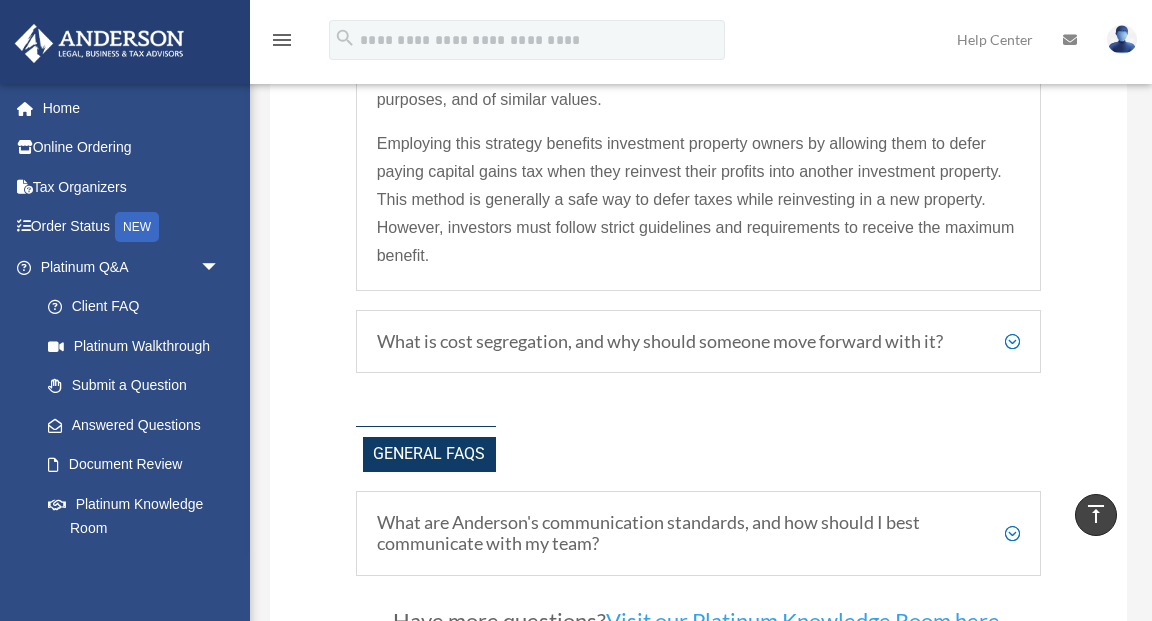 scroll, scrollTop: 4893, scrollLeft: 0, axis: vertical 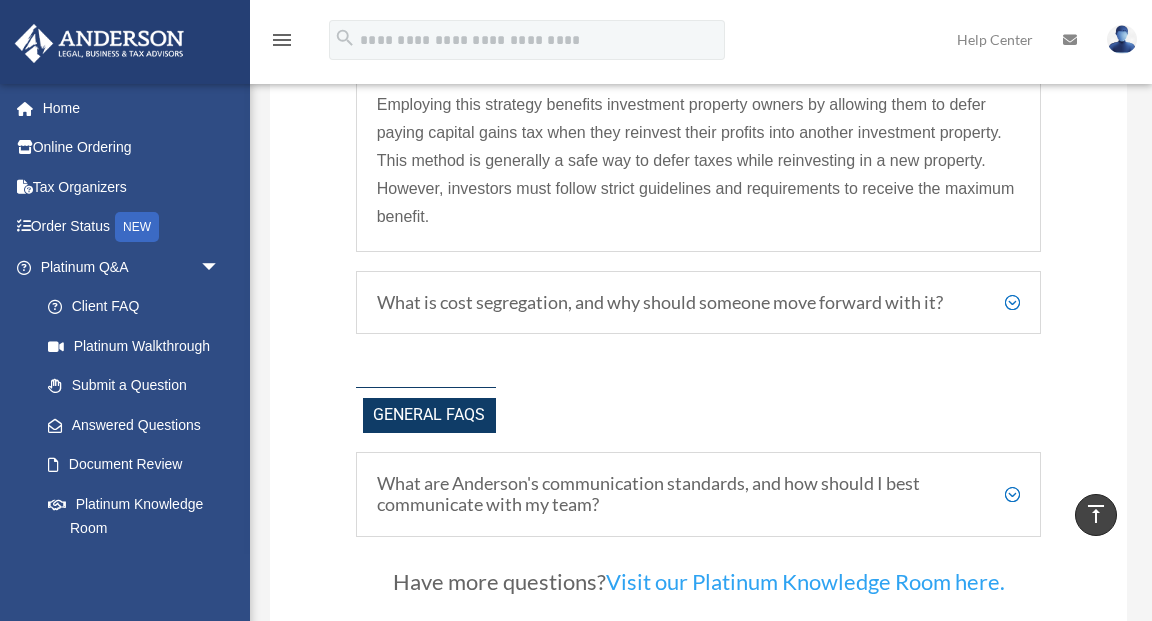click on "What is cost segregation, and why should someone move forward with it?" at bounding box center (699, 303) 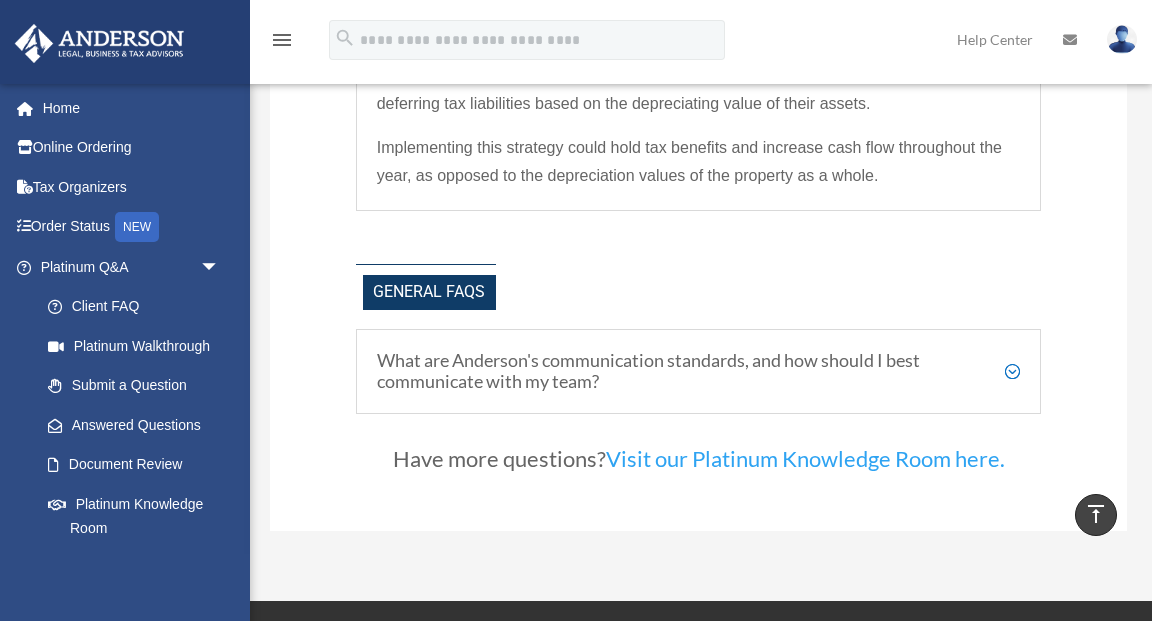 scroll, scrollTop: 4906, scrollLeft: 0, axis: vertical 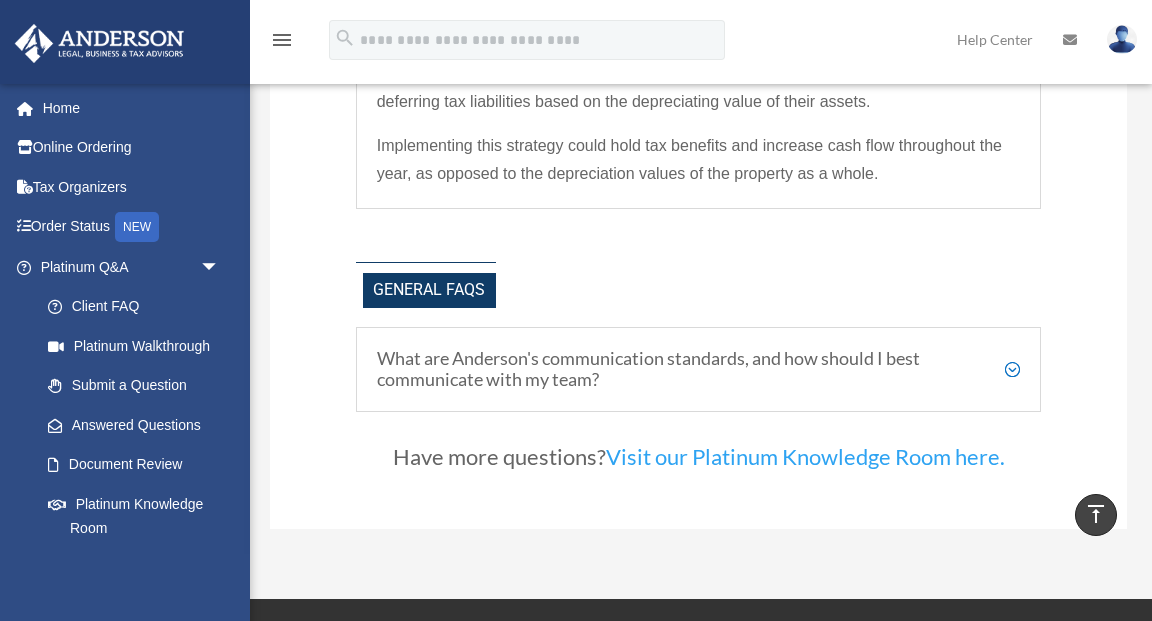 click on "What are Anderson's communication standards, and how should I best communicate with my team?" at bounding box center [699, 369] 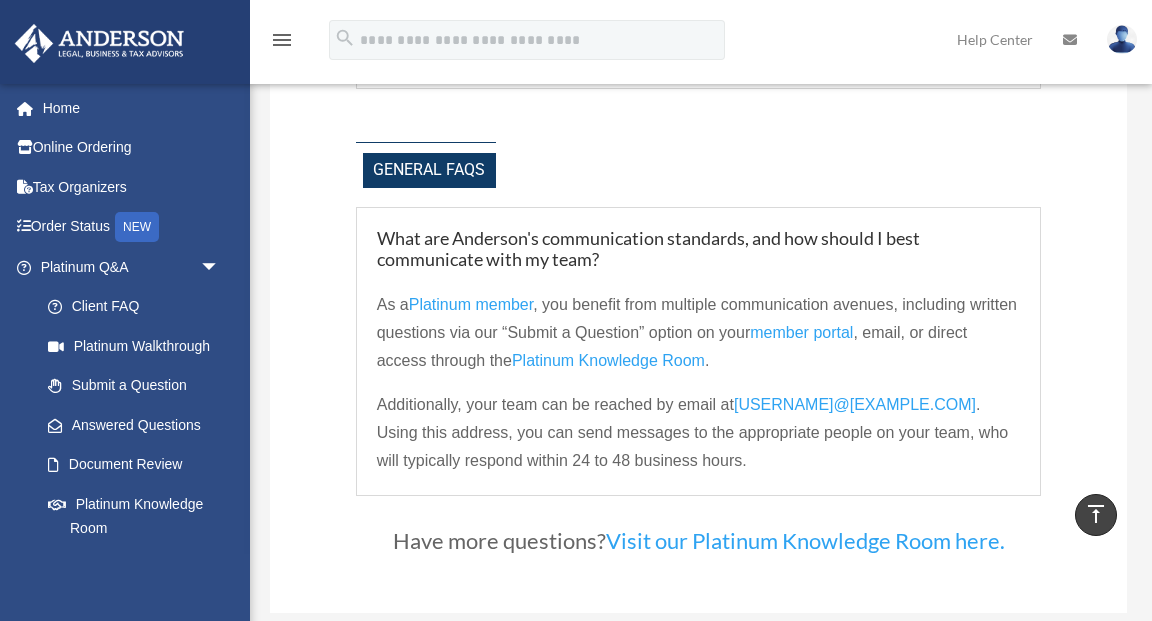 scroll, scrollTop: 5027, scrollLeft: 0, axis: vertical 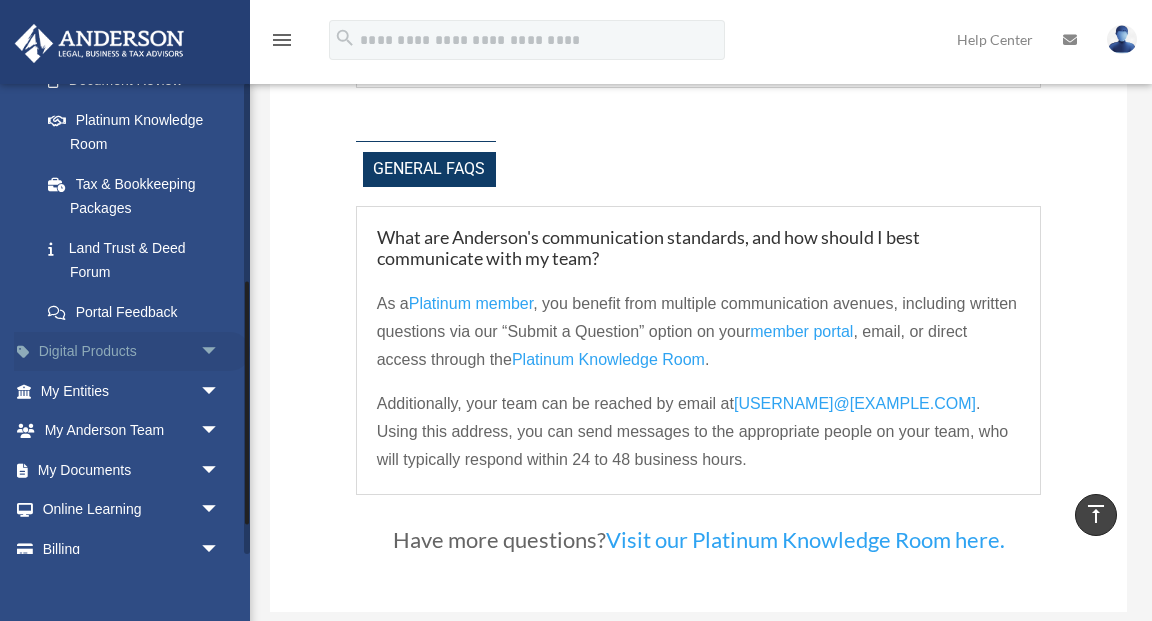 click on "Digital Products arrow_drop_down" at bounding box center (132, 352) 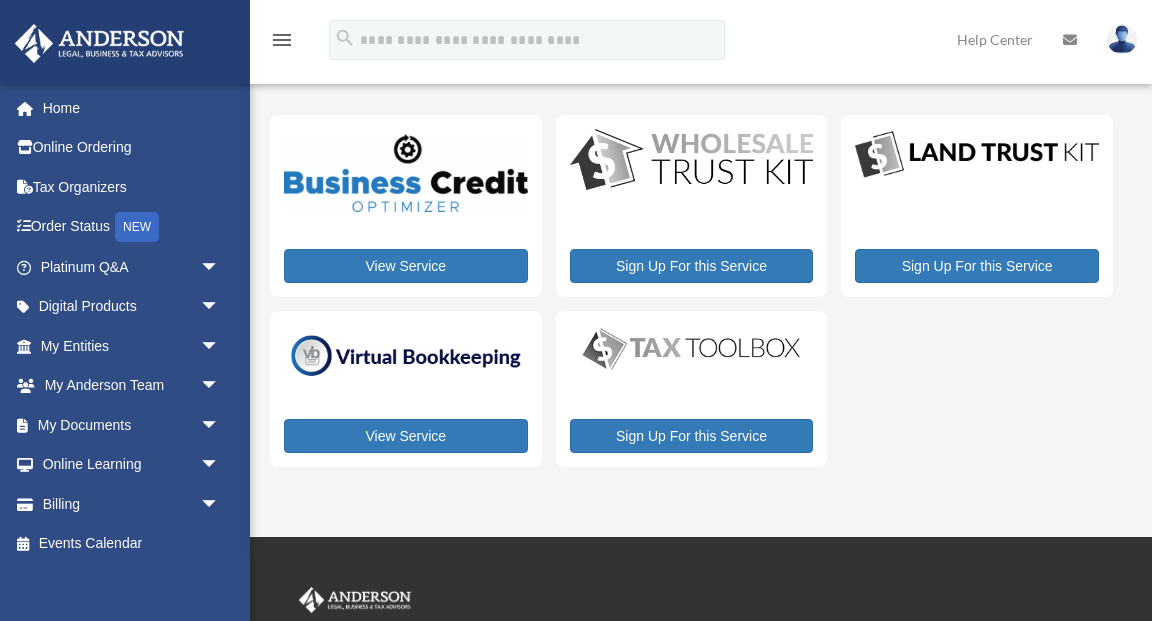 scroll, scrollTop: 0, scrollLeft: 0, axis: both 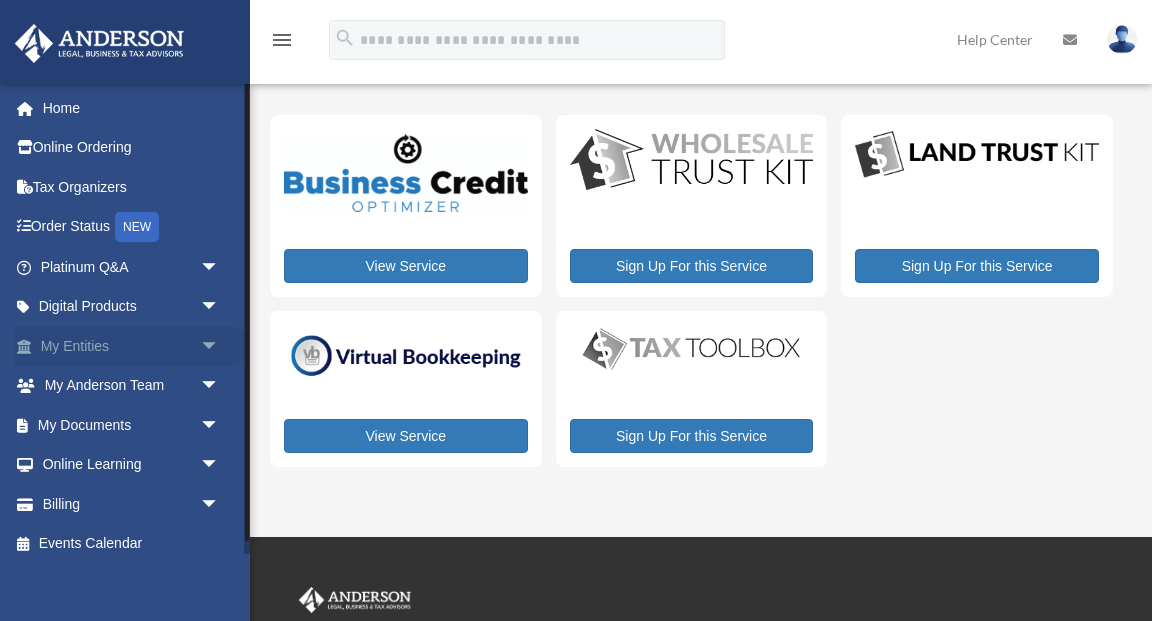 click on "arrow_drop_down" at bounding box center (220, 346) 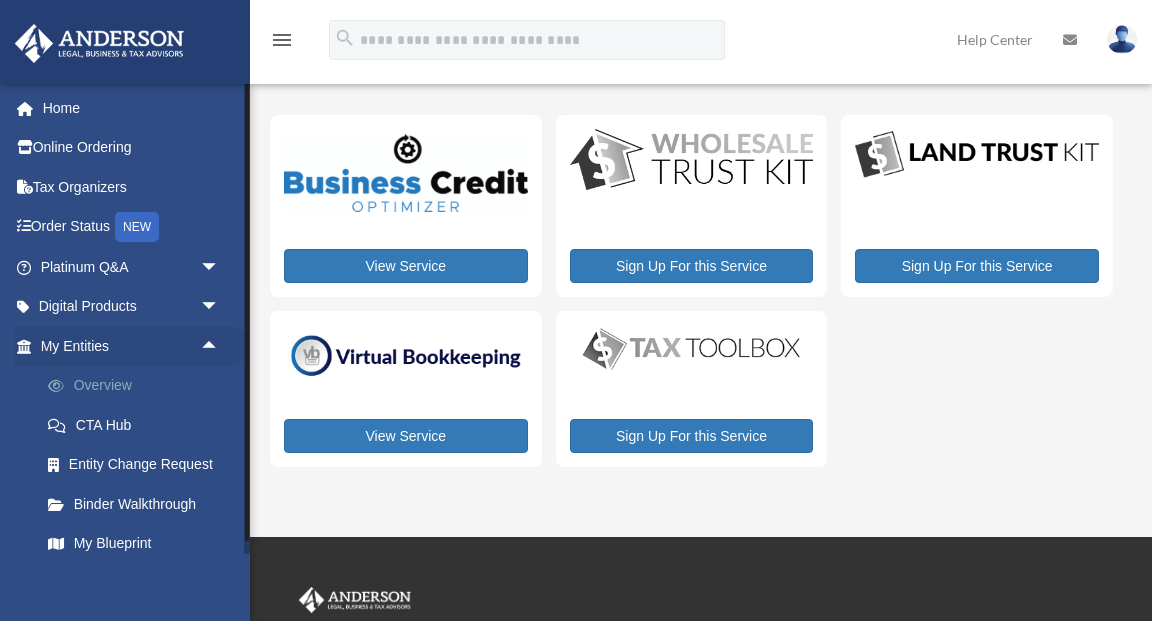 click on "Overview" at bounding box center [139, 386] 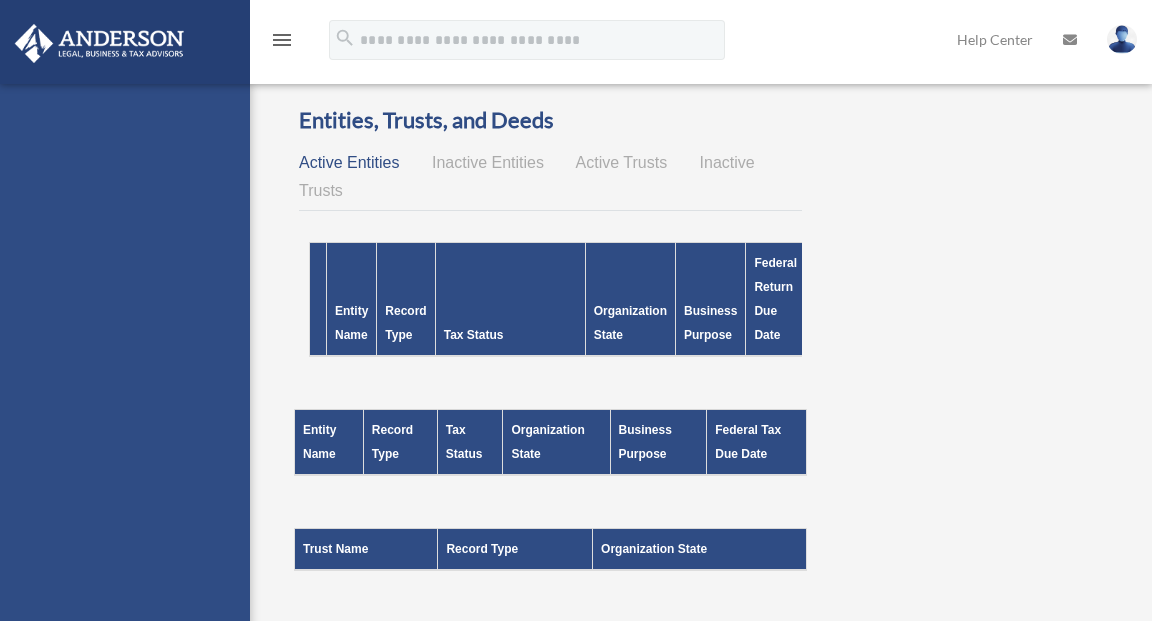 scroll, scrollTop: 0, scrollLeft: 0, axis: both 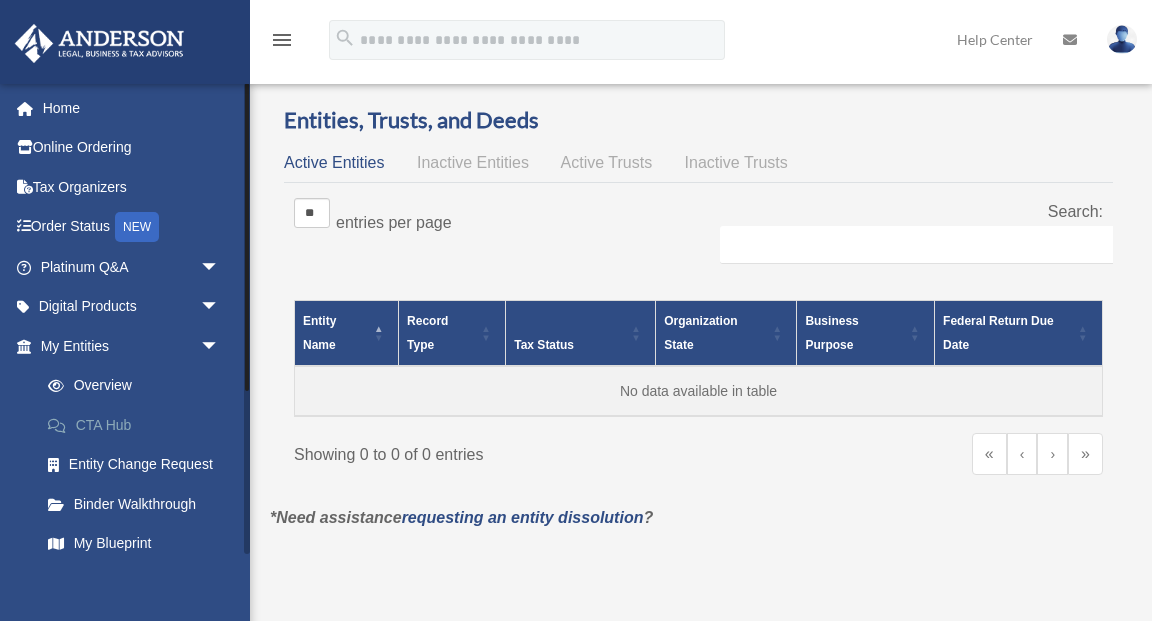 click on "CTA Hub" at bounding box center [139, 425] 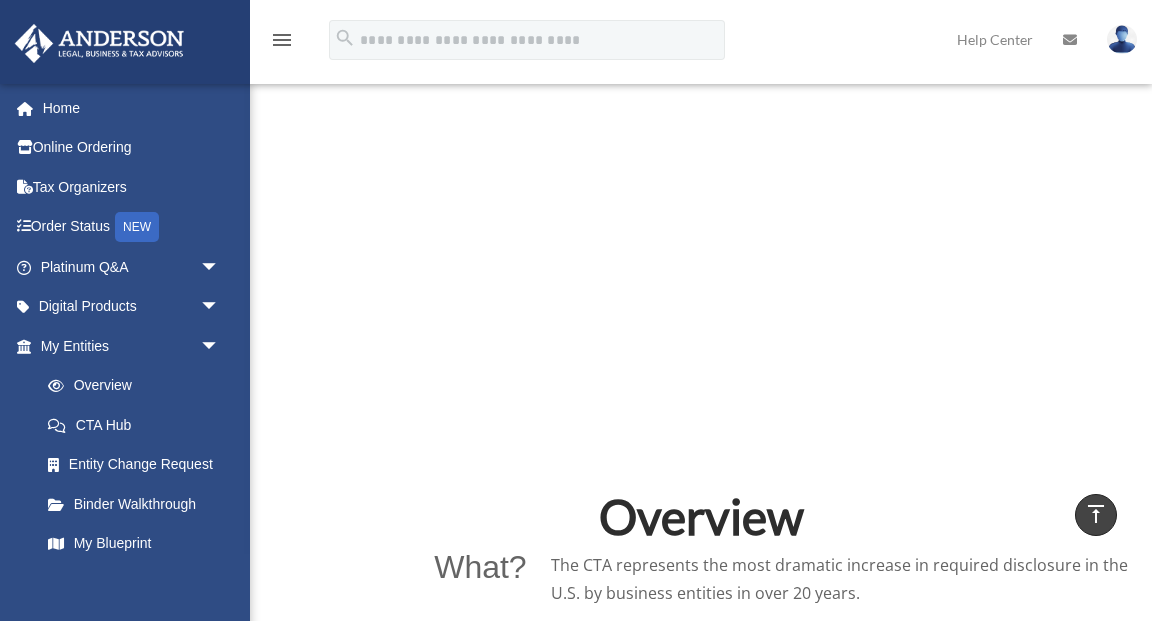 scroll, scrollTop: 796, scrollLeft: 0, axis: vertical 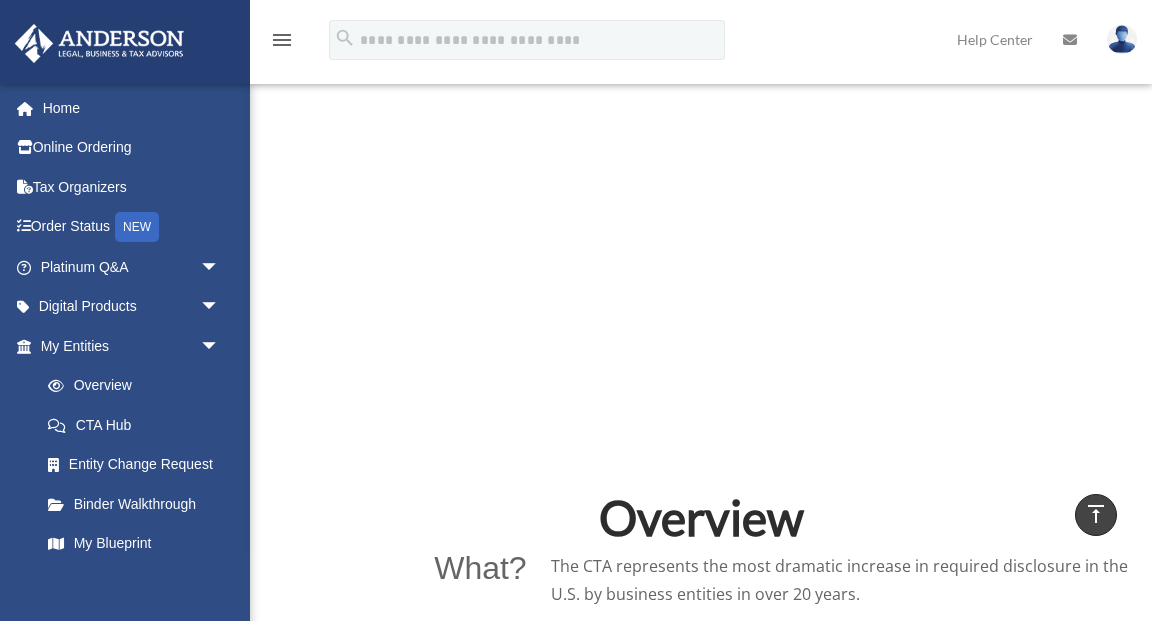 click on "Overview
What?
The CTA represents the most dramatic increase in required disclosure in the U.S. by business entities in over 20 years.
Who?
If you own, control, or even loan money to an LLC, for-profit Corporation, Limited Partnership, LLP, LLLP, or Statutory trust, you are now required to file a report with the US Financial Crimes Enforcement Network (FinCen) on your company and its owners.
When?
The CTA was passed in 2021. As of January 1, 2024, all business entities will be required to comply with the CTA.
Why?" at bounding box center [701, 711] 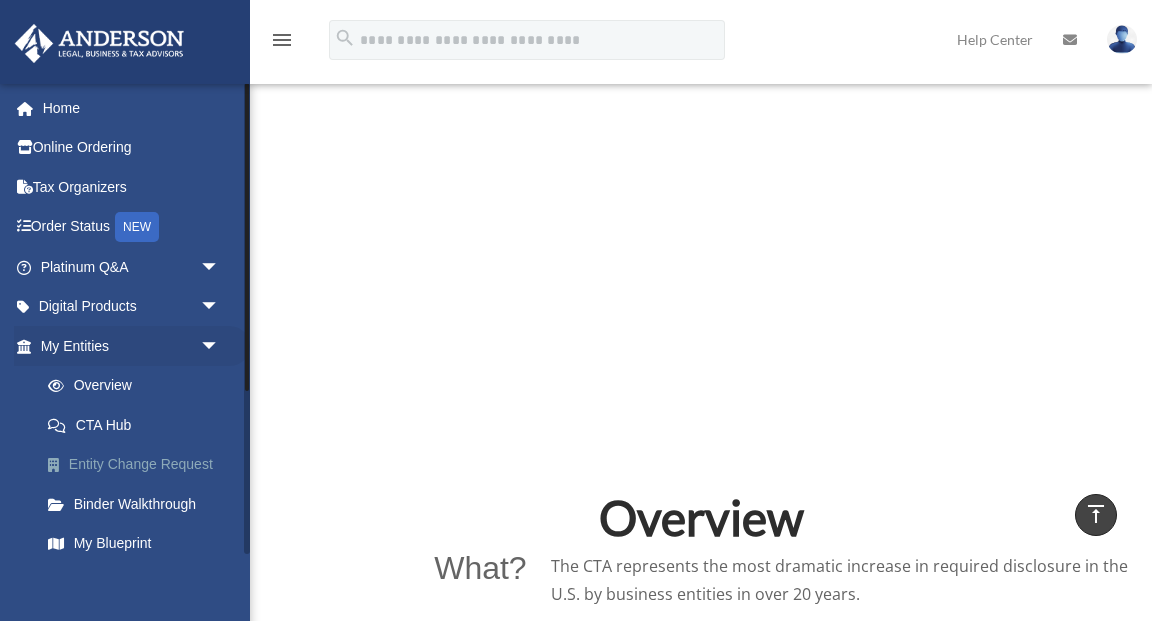 click on "Entity Change Request" at bounding box center [139, 465] 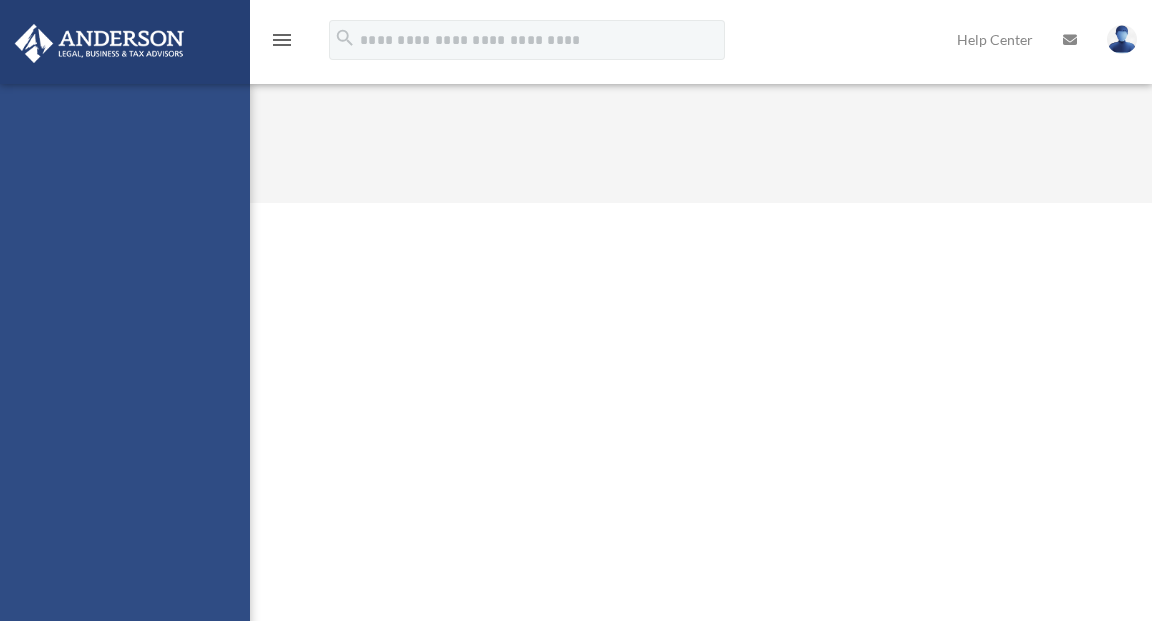 scroll, scrollTop: 0, scrollLeft: 0, axis: both 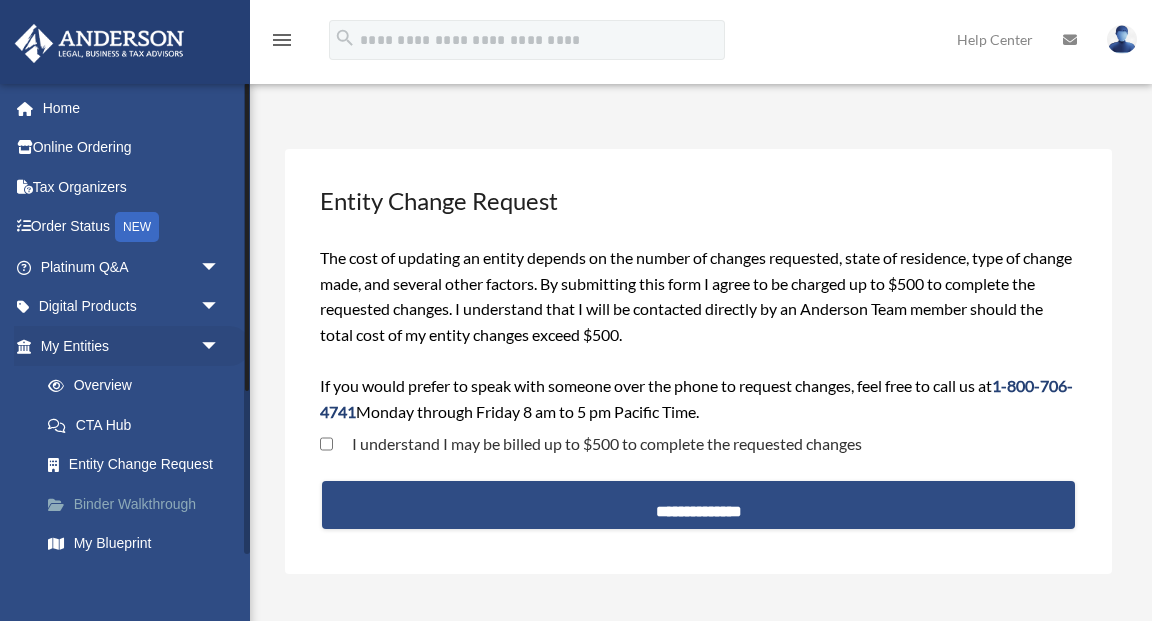 click on "Binder Walkthrough" at bounding box center (139, 504) 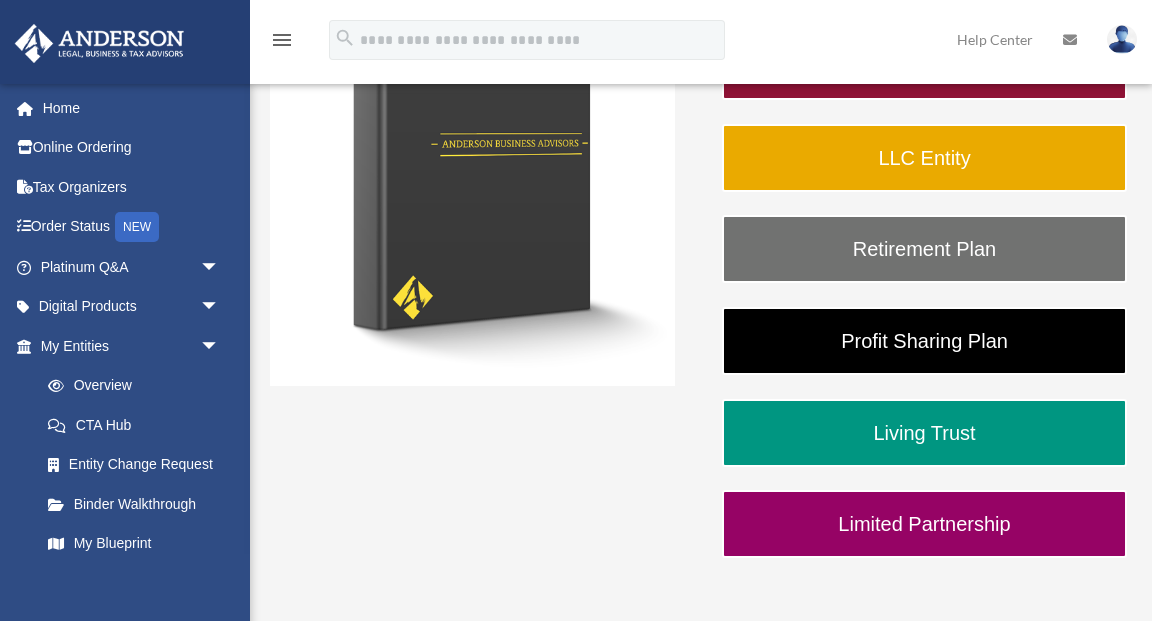 scroll, scrollTop: 367, scrollLeft: 0, axis: vertical 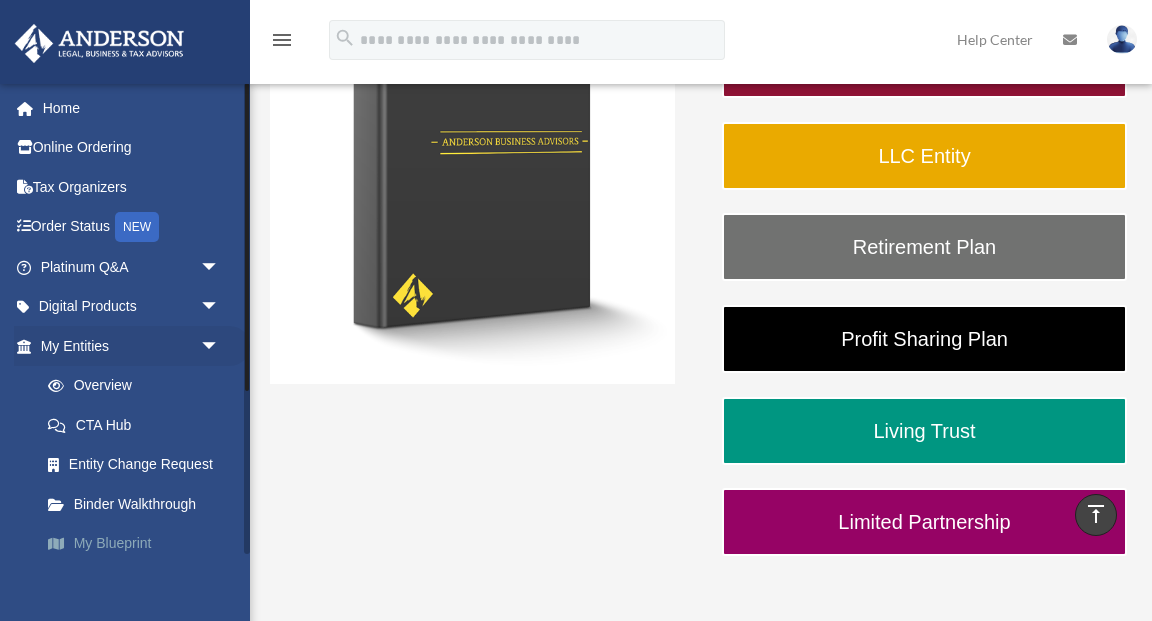 click on "My Blueprint" at bounding box center [139, 544] 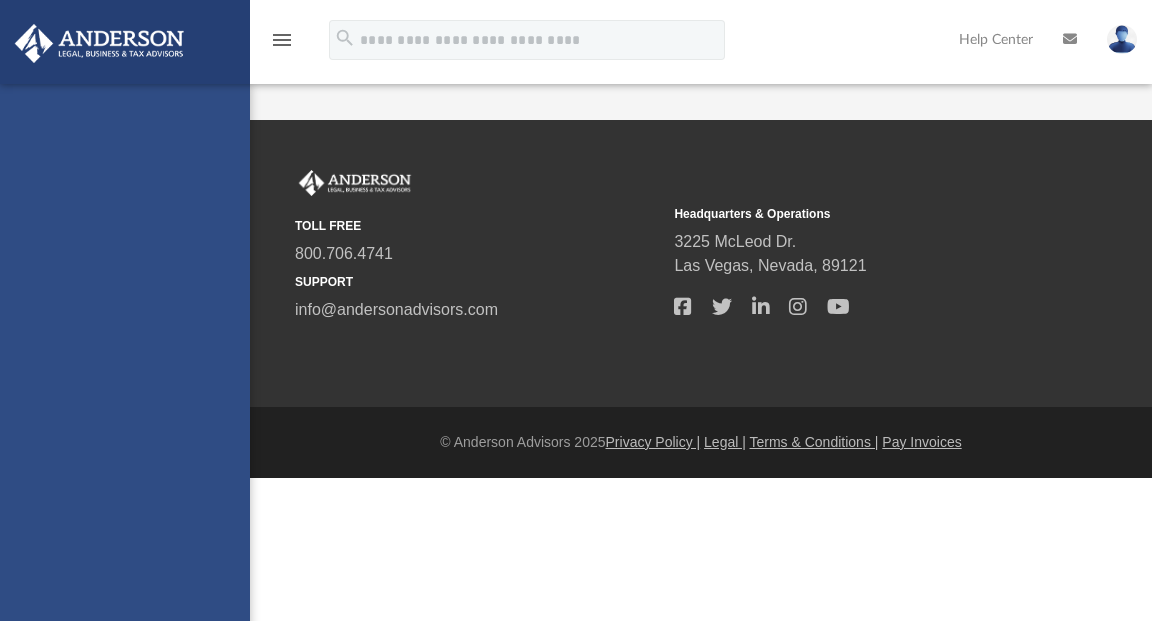 scroll, scrollTop: 0, scrollLeft: 0, axis: both 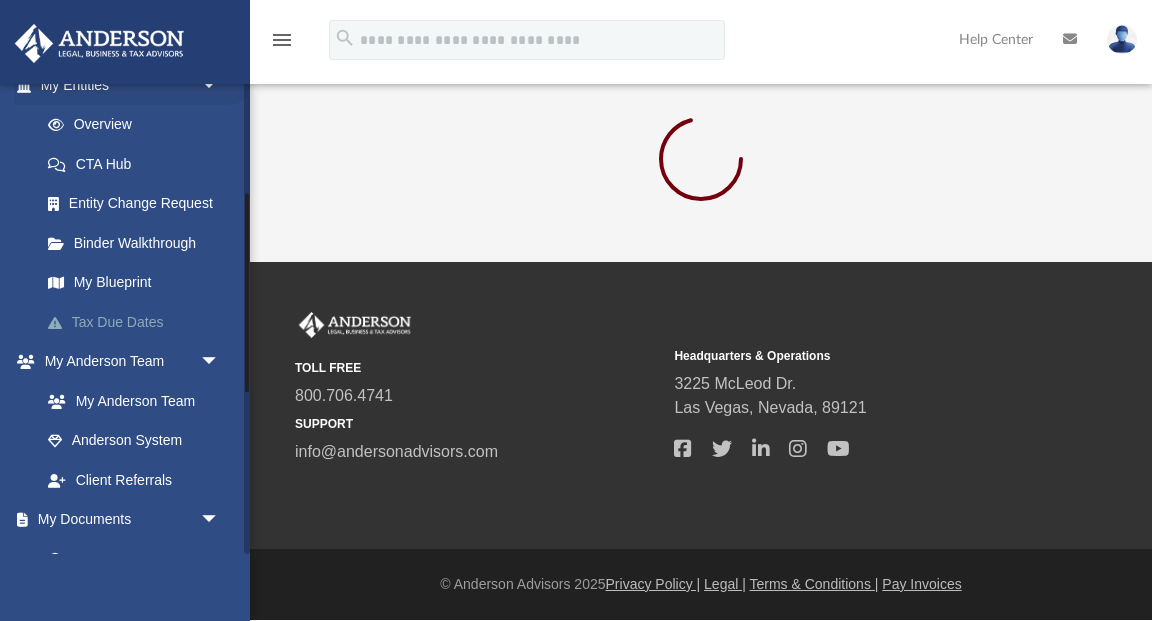 click on "Tax Due Dates" at bounding box center (139, 322) 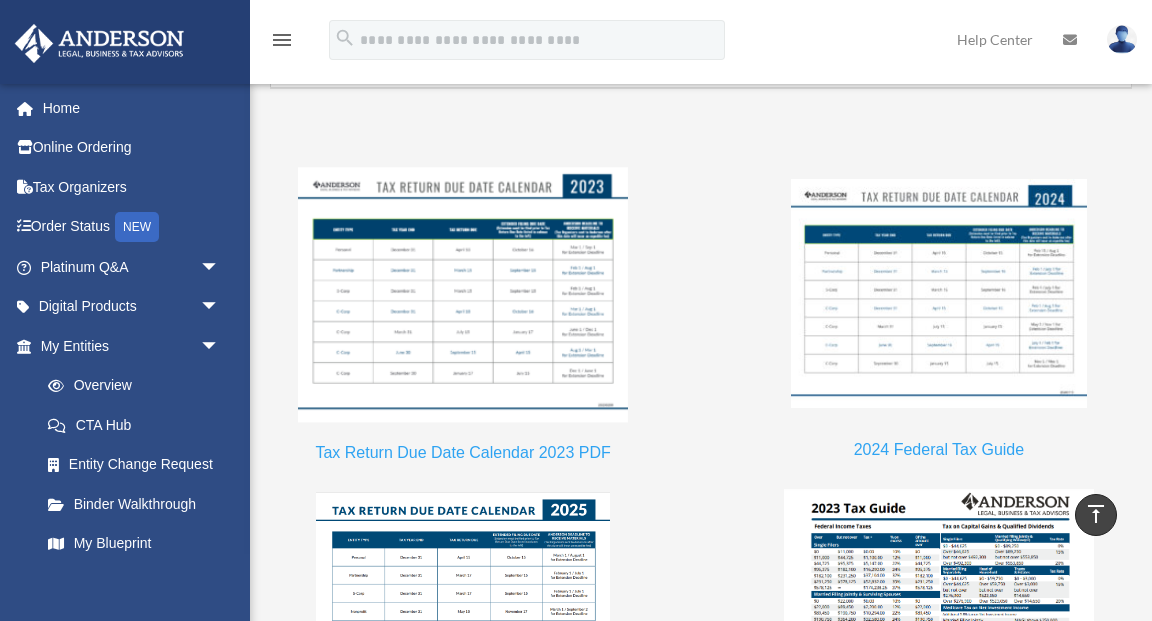 scroll, scrollTop: 1834, scrollLeft: 0, axis: vertical 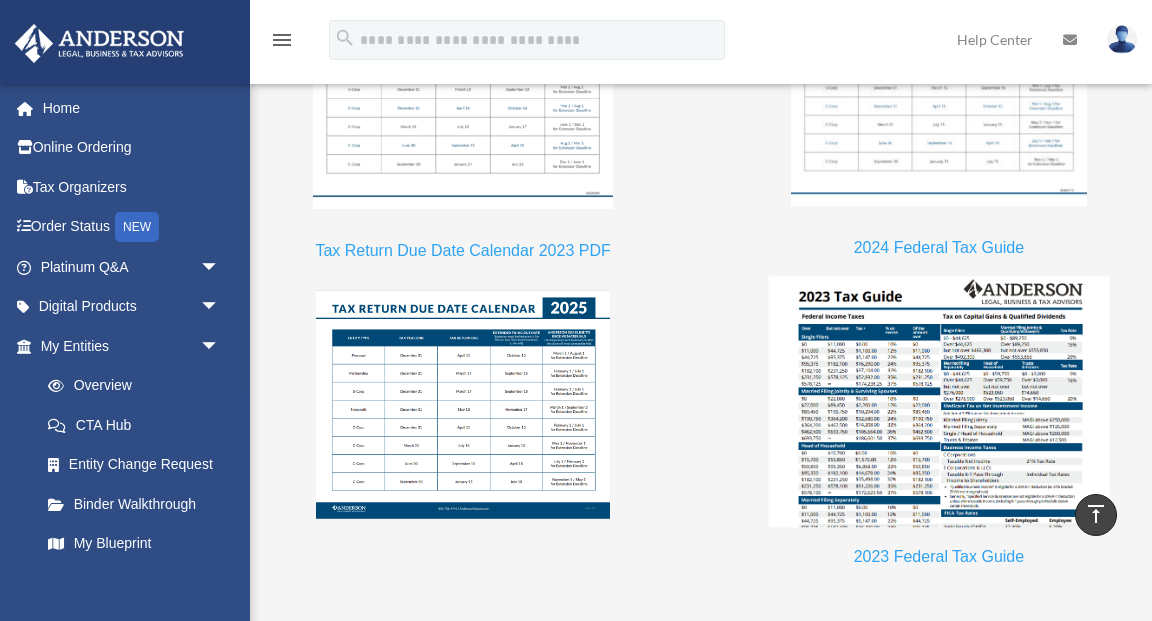 click at bounding box center (939, 401) 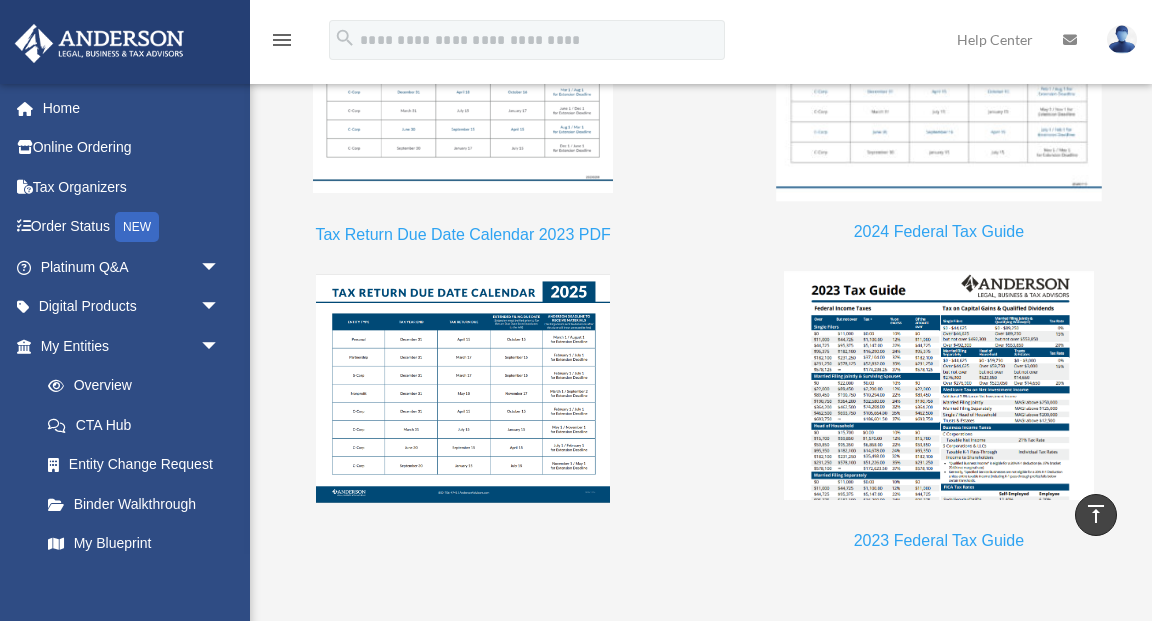 scroll, scrollTop: 1860, scrollLeft: 0, axis: vertical 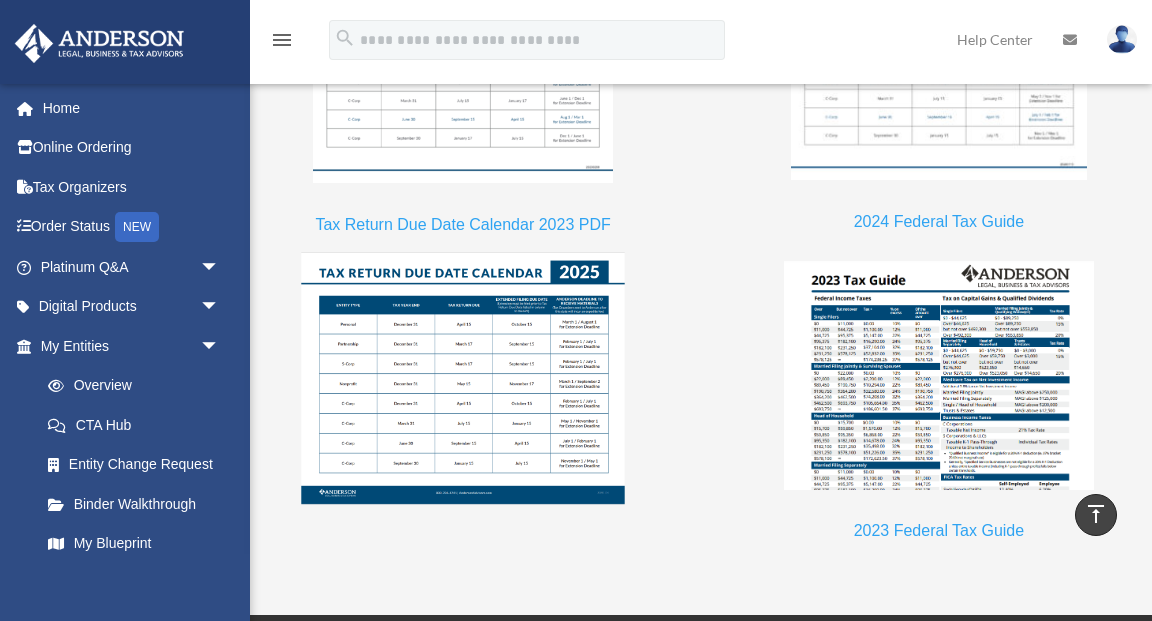 click at bounding box center (463, 378) 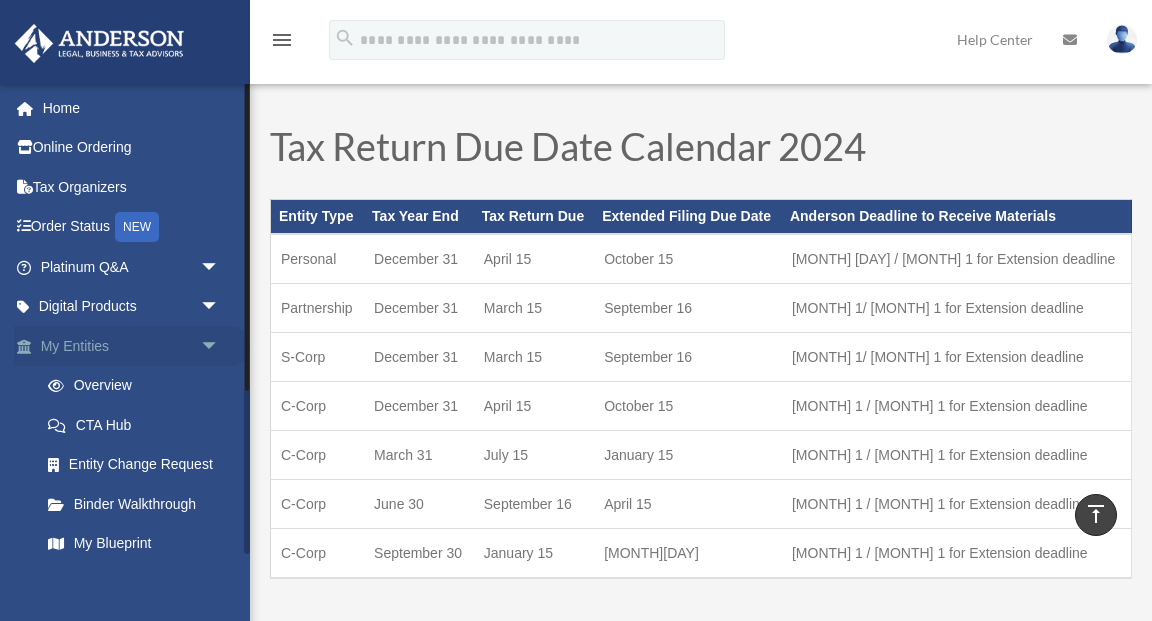 scroll, scrollTop: 0, scrollLeft: 0, axis: both 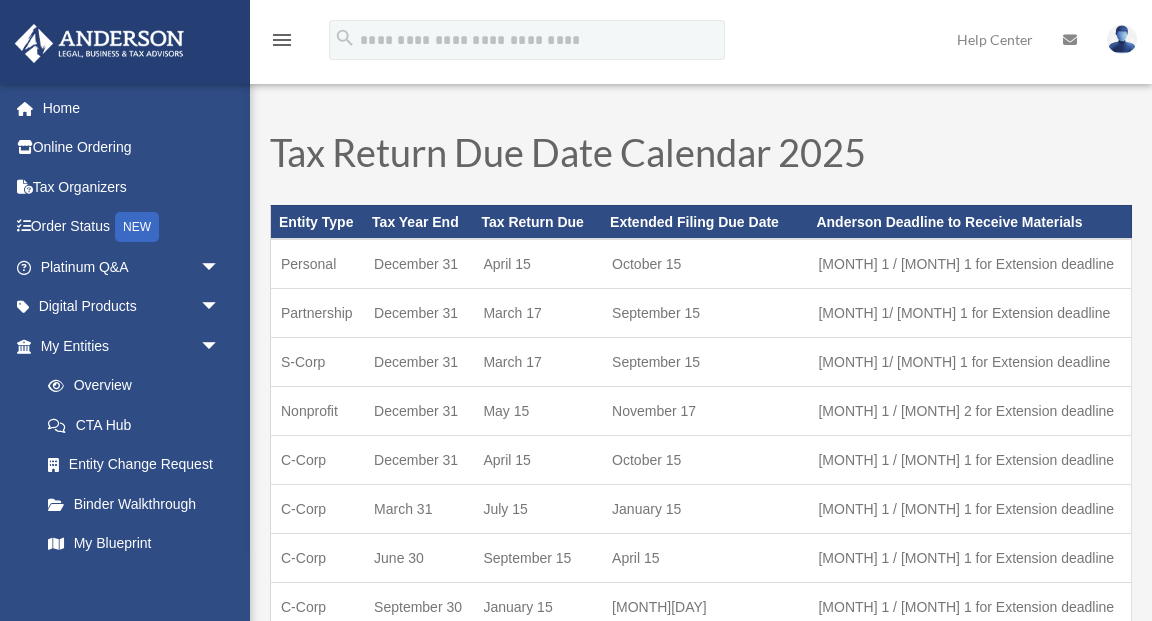 click at bounding box center [1122, 39] 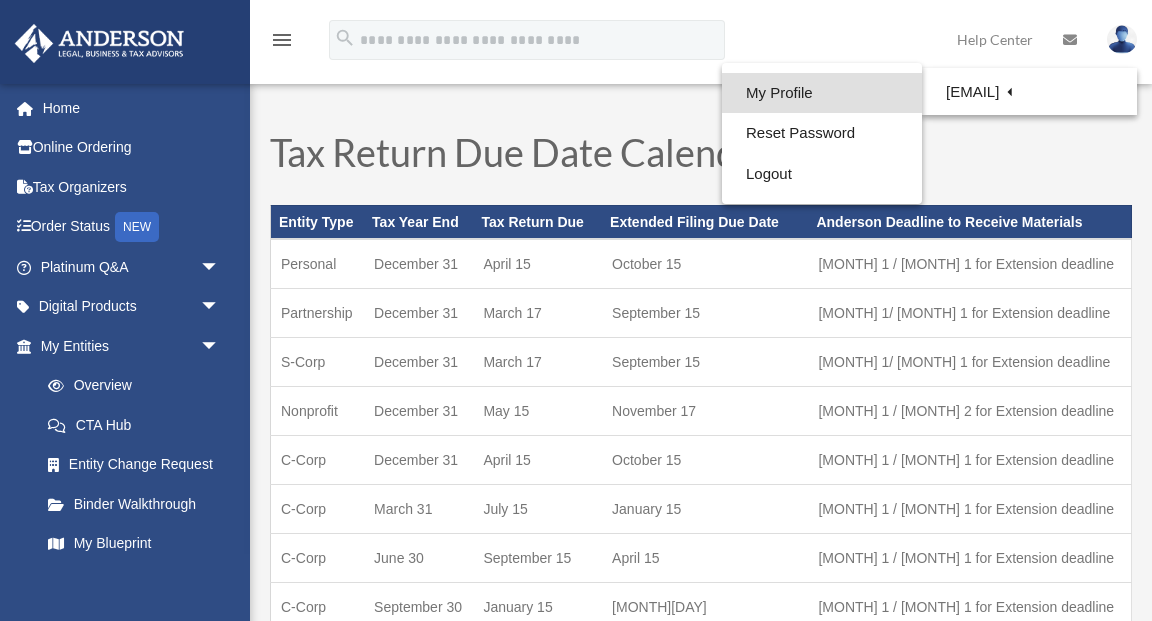 click on "My Profile" at bounding box center (822, 93) 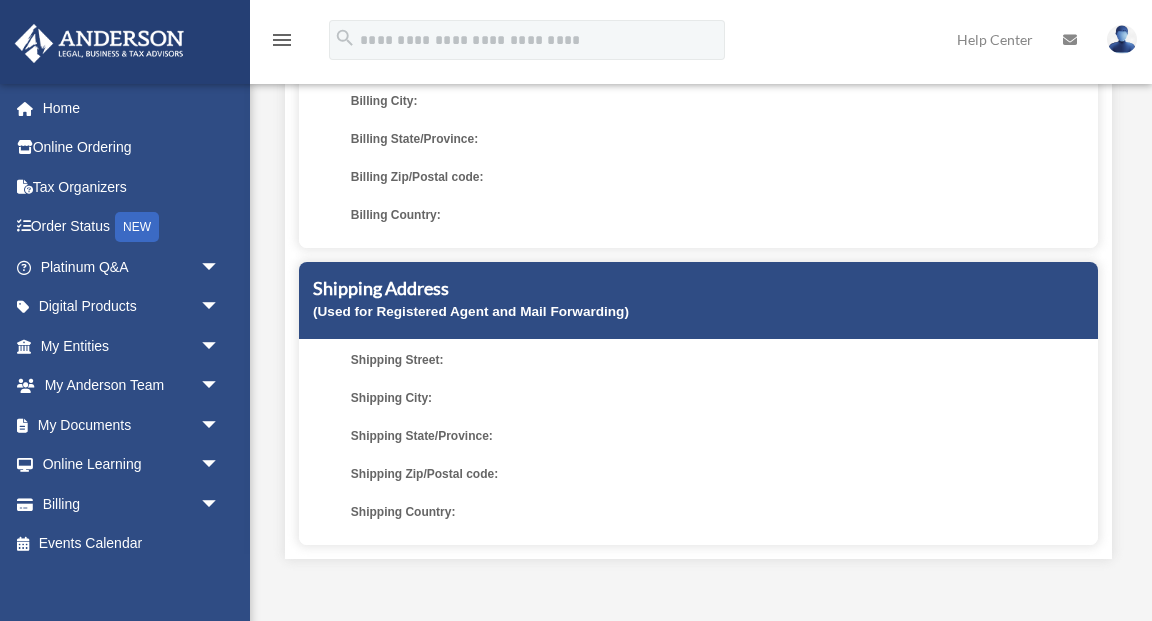 scroll, scrollTop: 408, scrollLeft: 0, axis: vertical 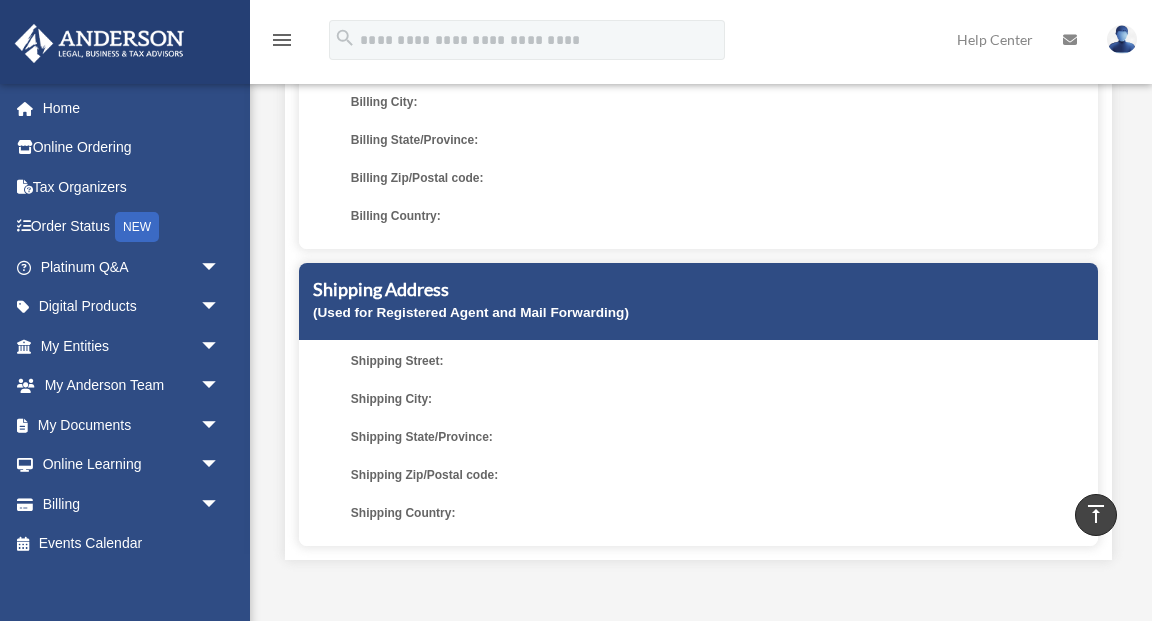 click on "Billing City:" at bounding box center (454, 102) 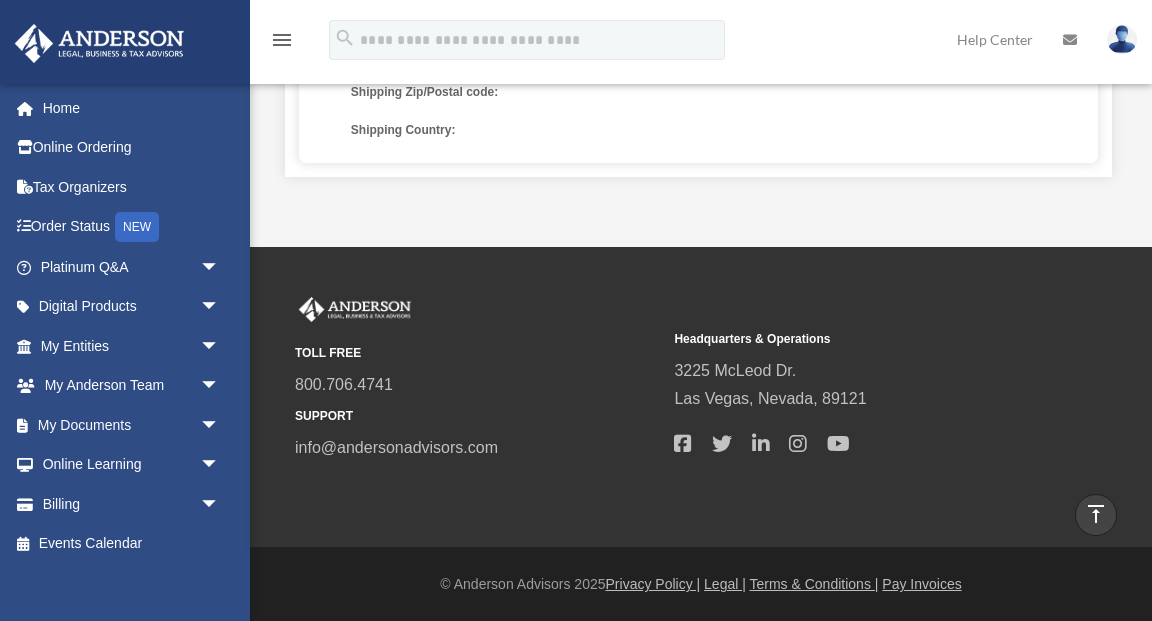 scroll, scrollTop: 0, scrollLeft: 0, axis: both 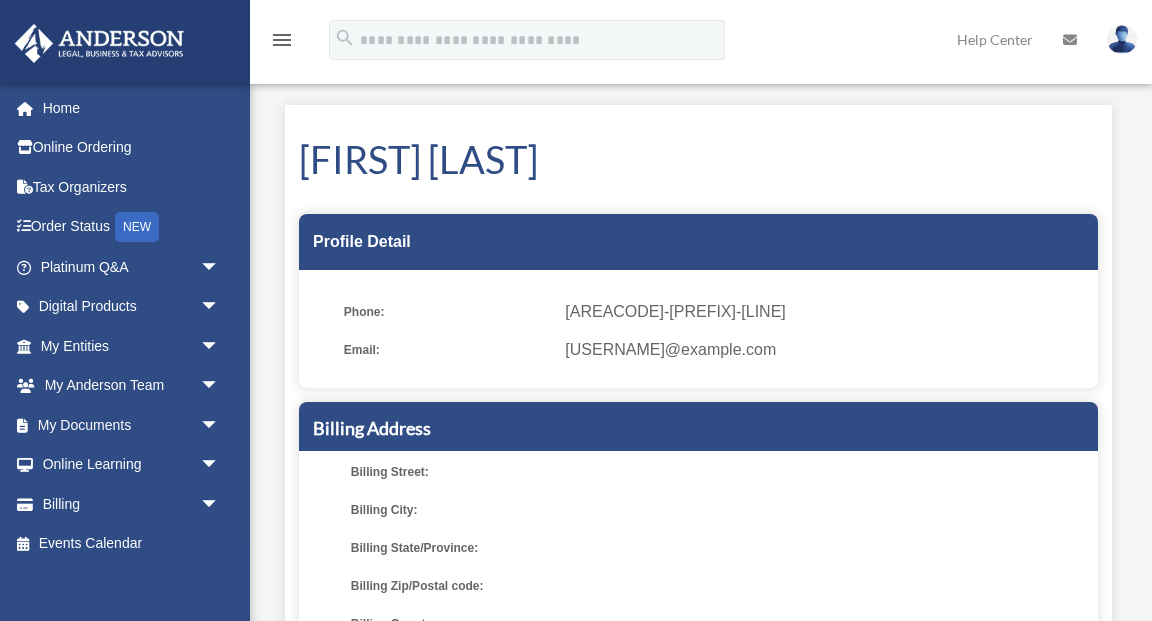 click at bounding box center (1070, 40) 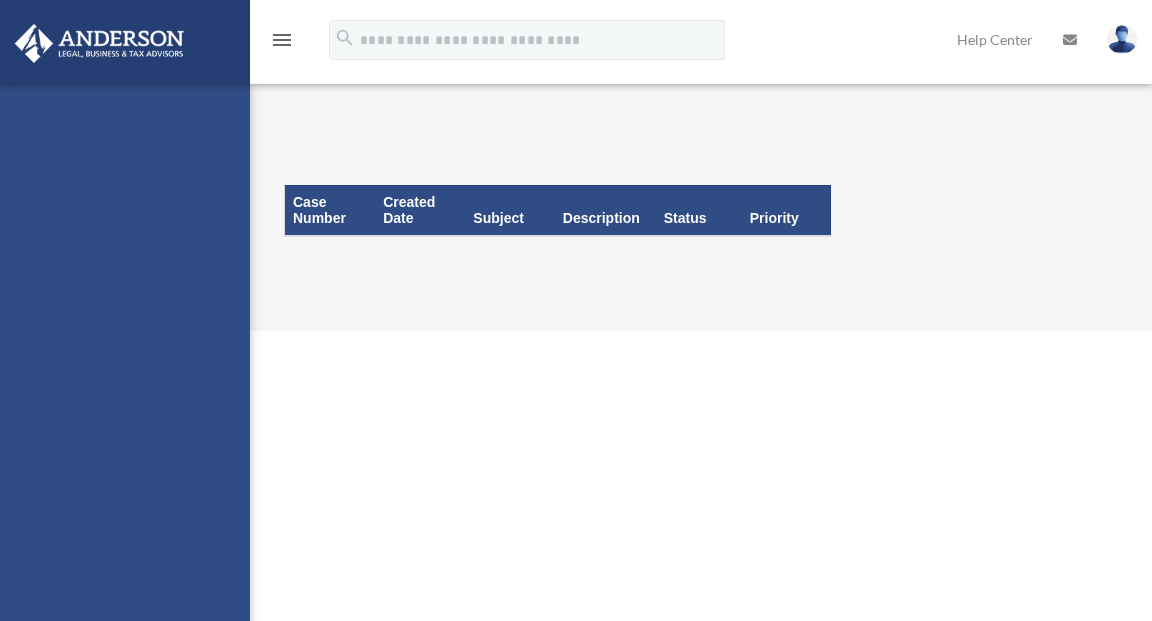 scroll, scrollTop: 0, scrollLeft: 0, axis: both 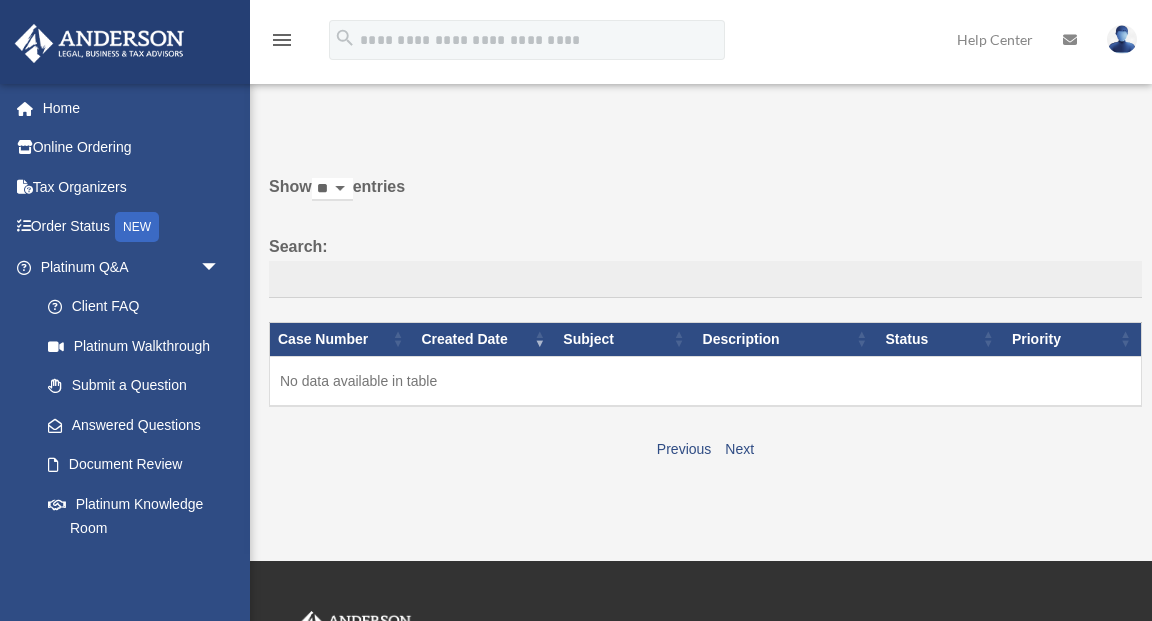 click on "Help Center" at bounding box center [995, 39] 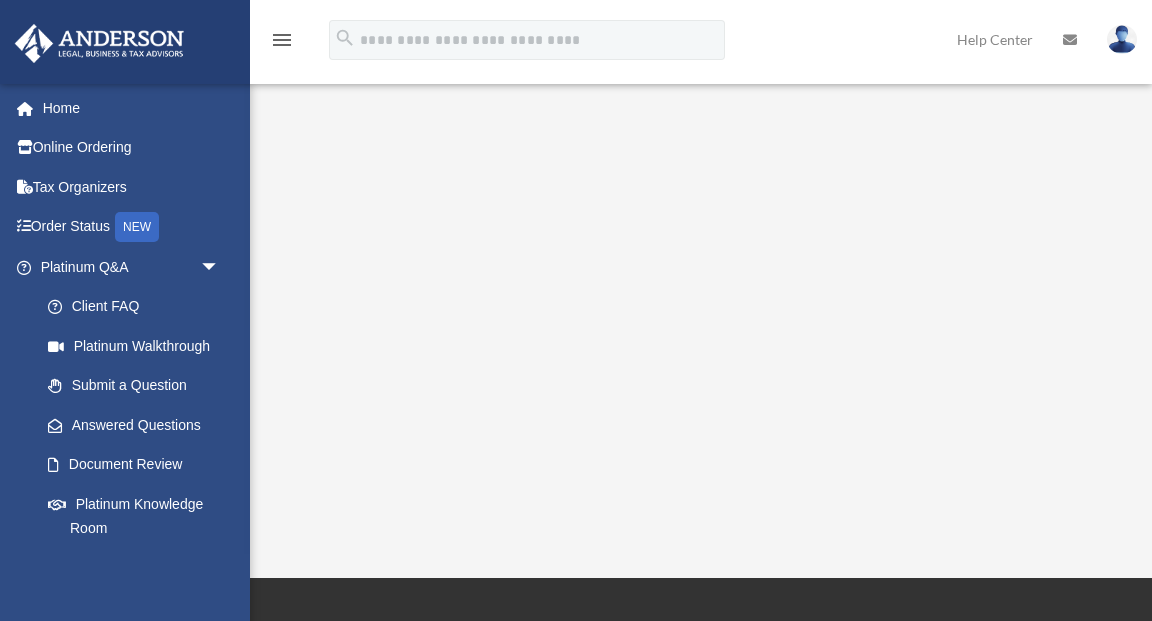 scroll, scrollTop: 129, scrollLeft: 0, axis: vertical 